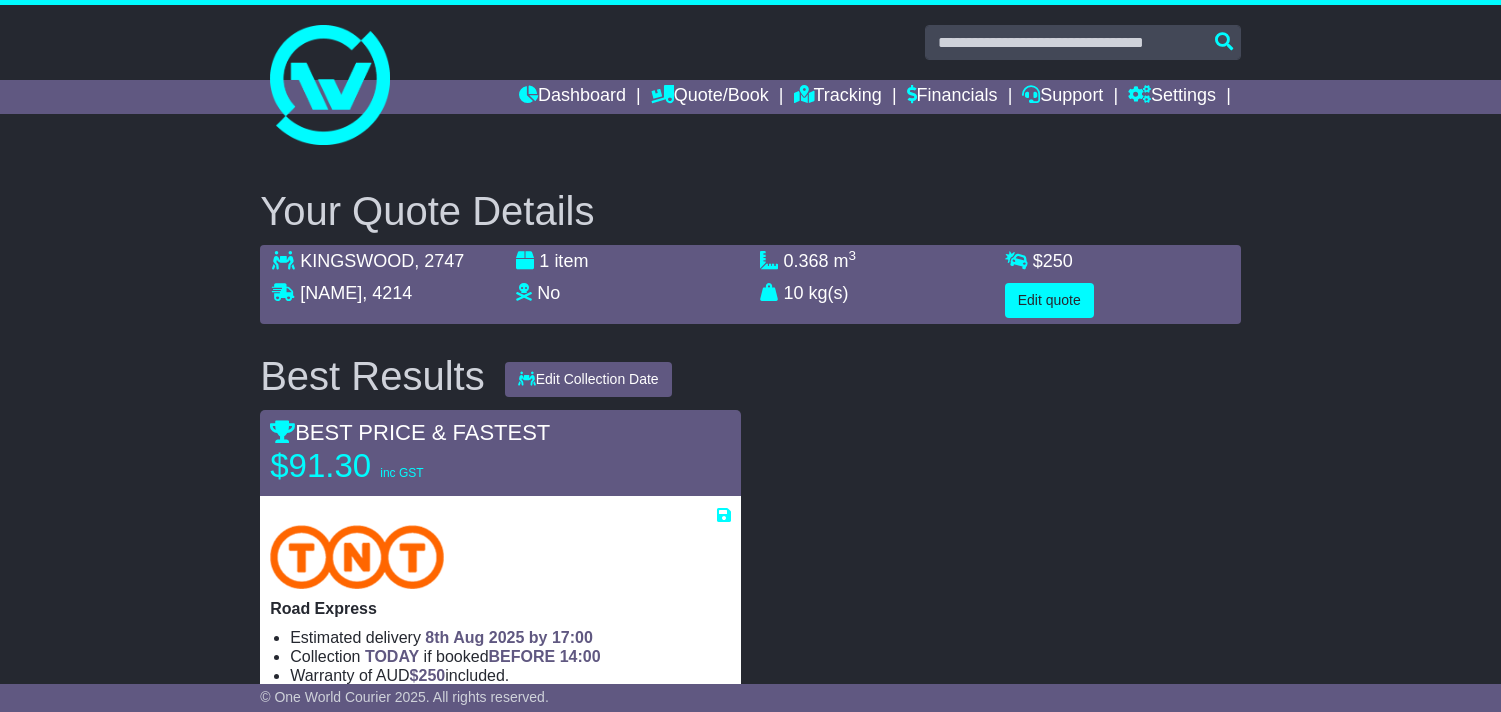 scroll, scrollTop: 0, scrollLeft: 0, axis: both 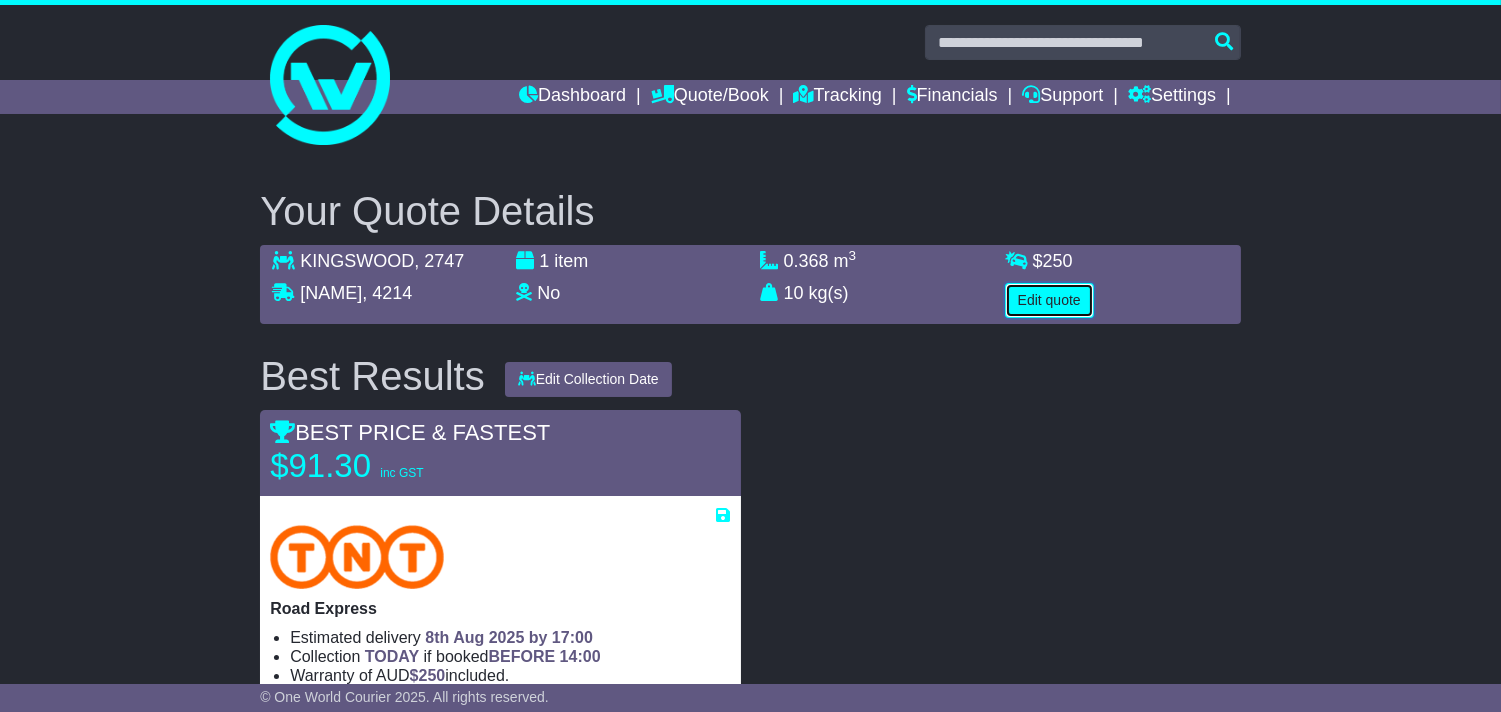 click on "Edit quote" at bounding box center (1049, 300) 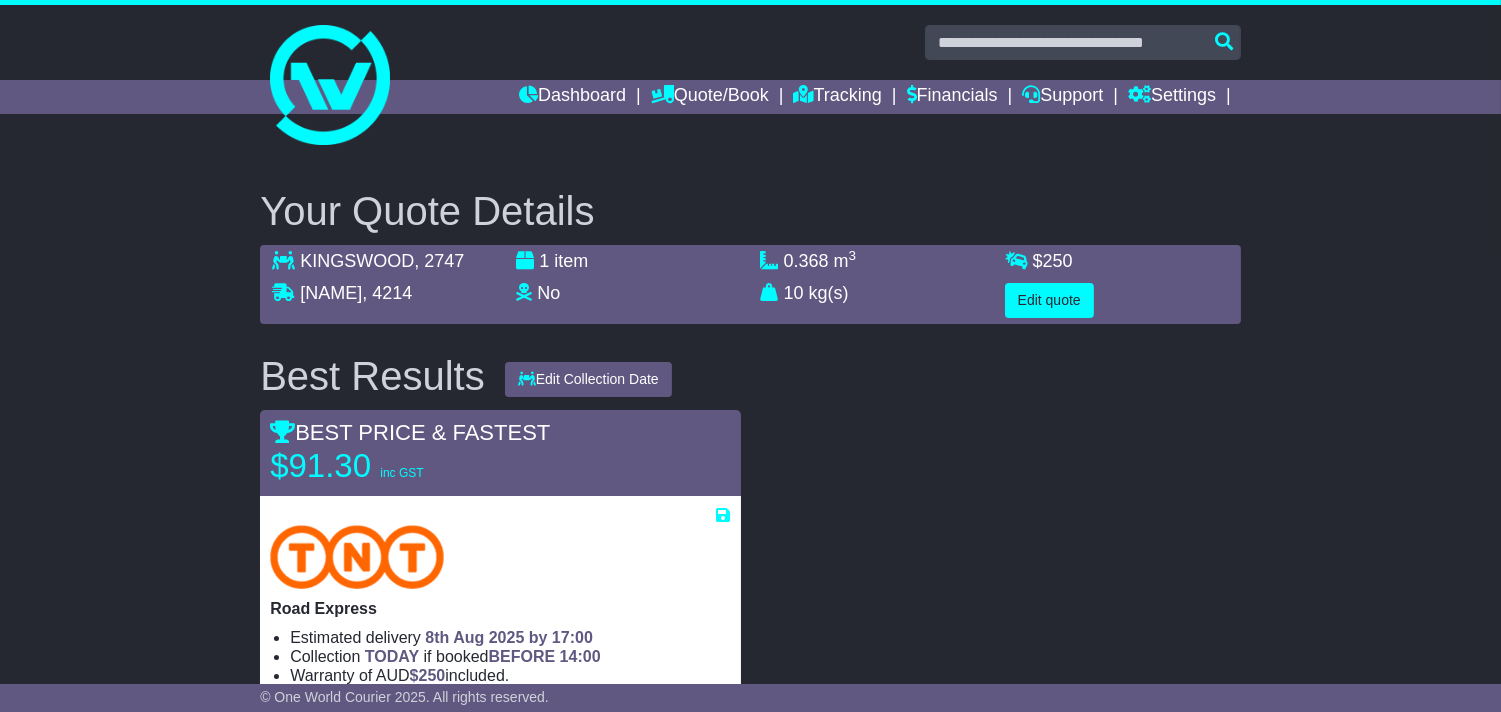 select on "**" 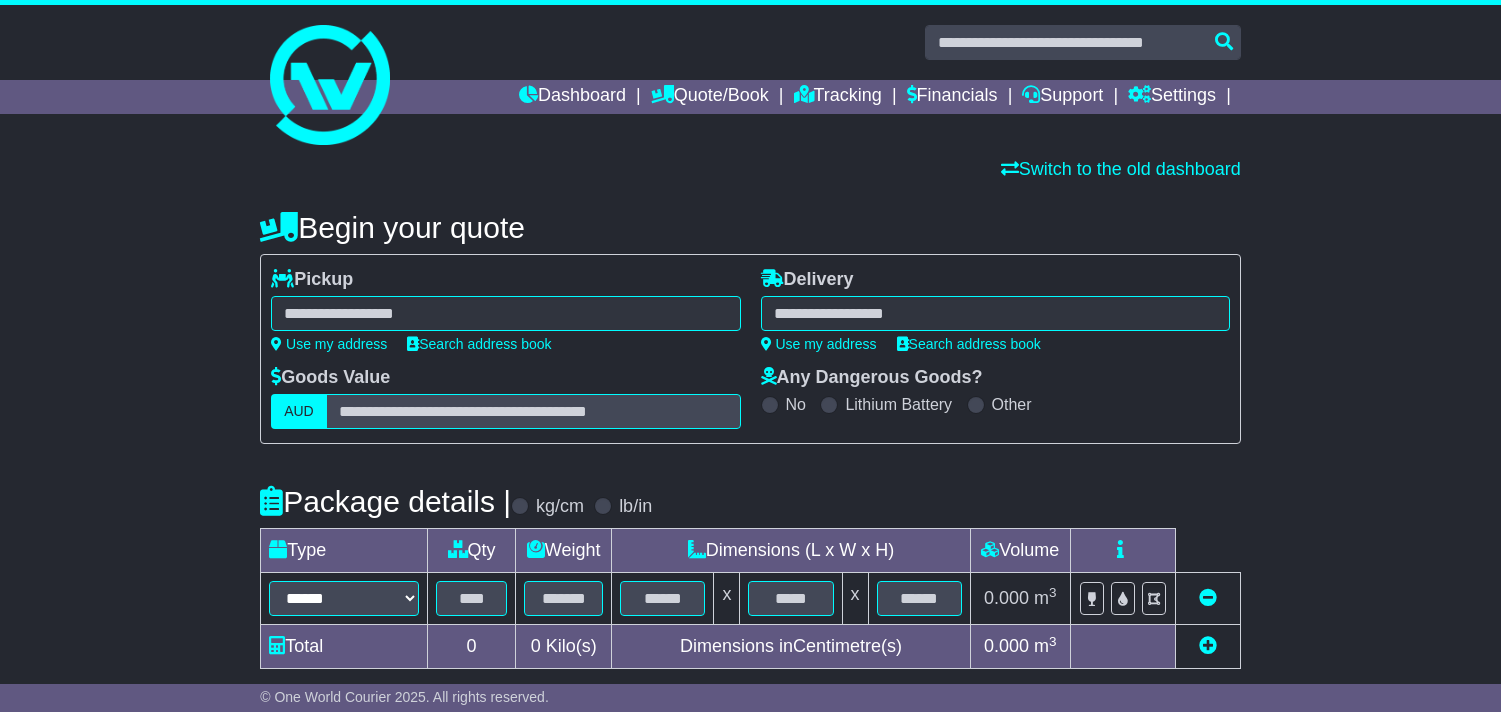 scroll, scrollTop: 0, scrollLeft: 0, axis: both 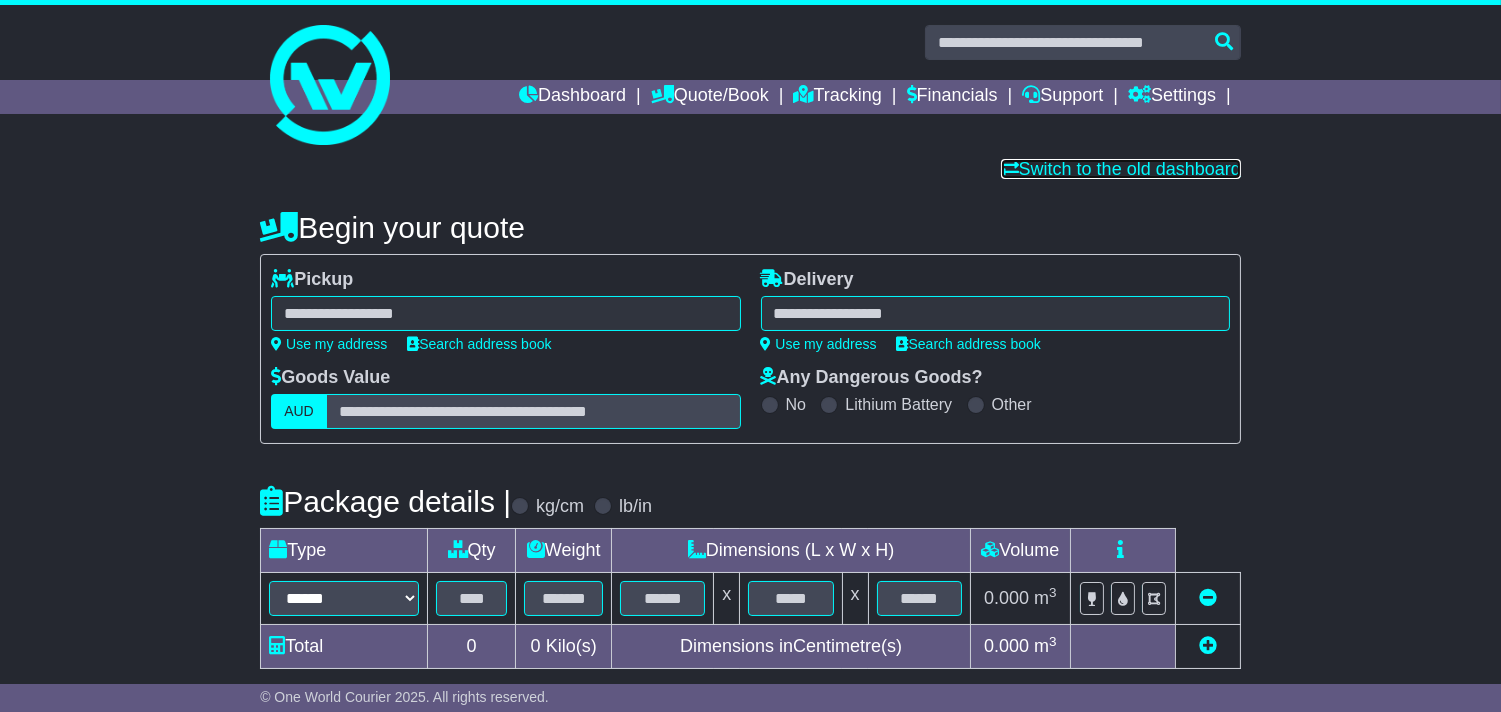click on "Switch to the old dashboard" at bounding box center (1121, 169) 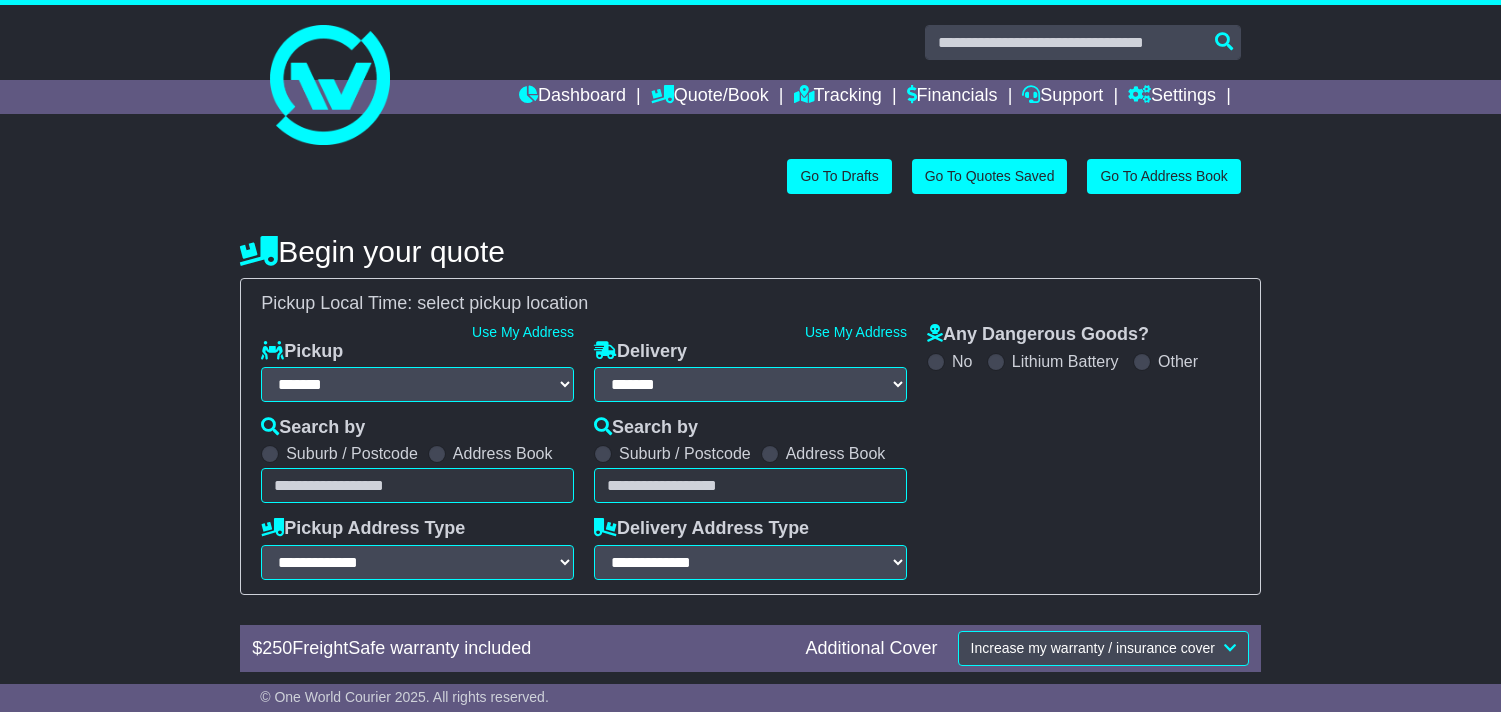 select on "**" 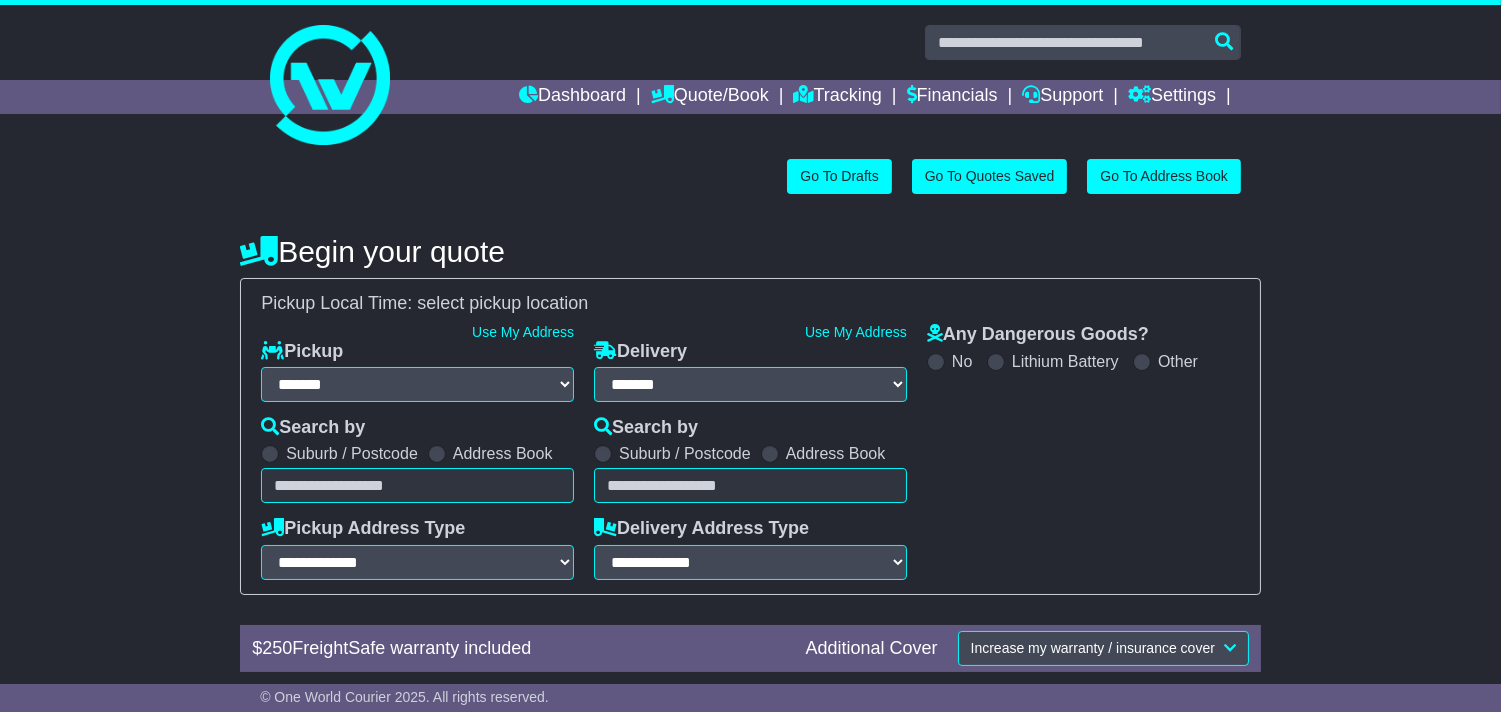 drag, startPoint x: 663, startPoint y: 202, endPoint x: 586, endPoint y: 241, distance: 86.313385 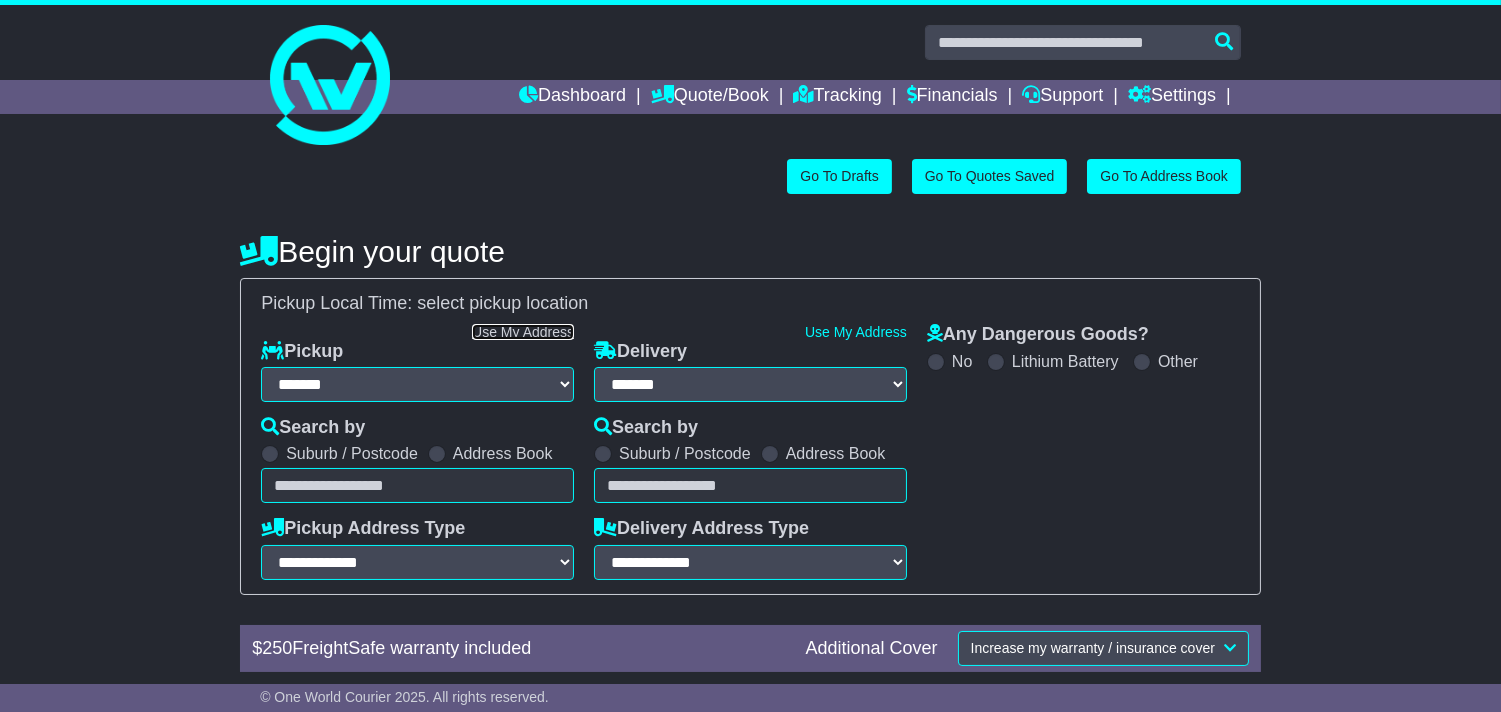 click on "Use My Address" at bounding box center [523, 332] 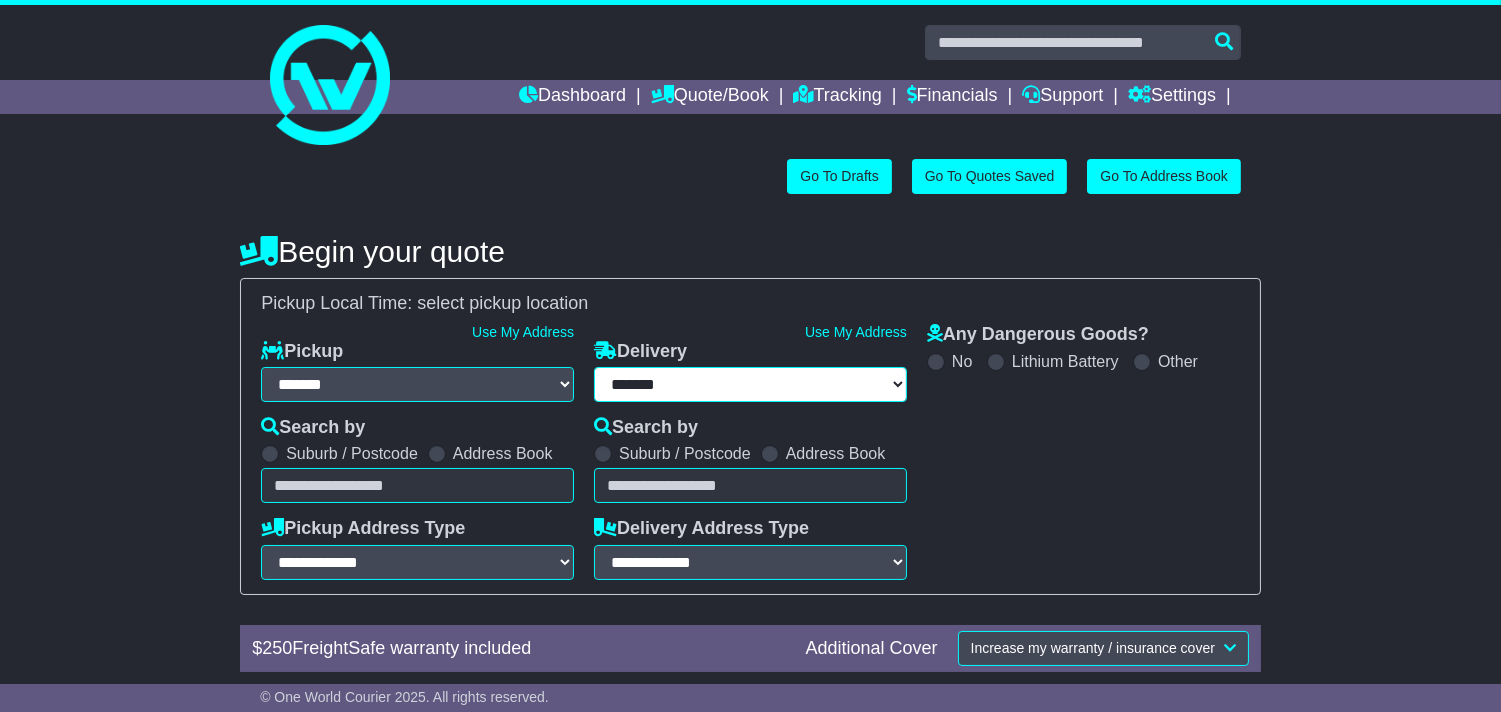 type on "**********" 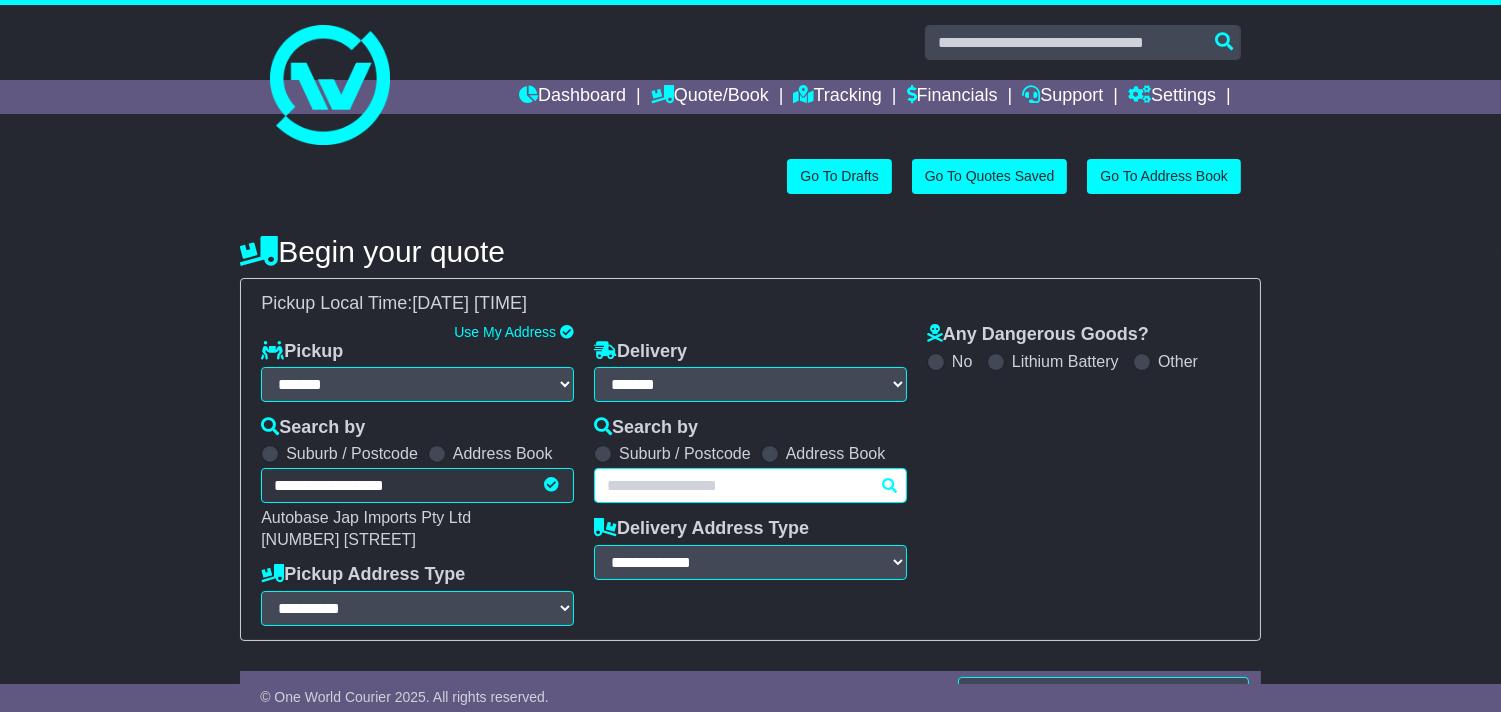 click at bounding box center [750, 485] 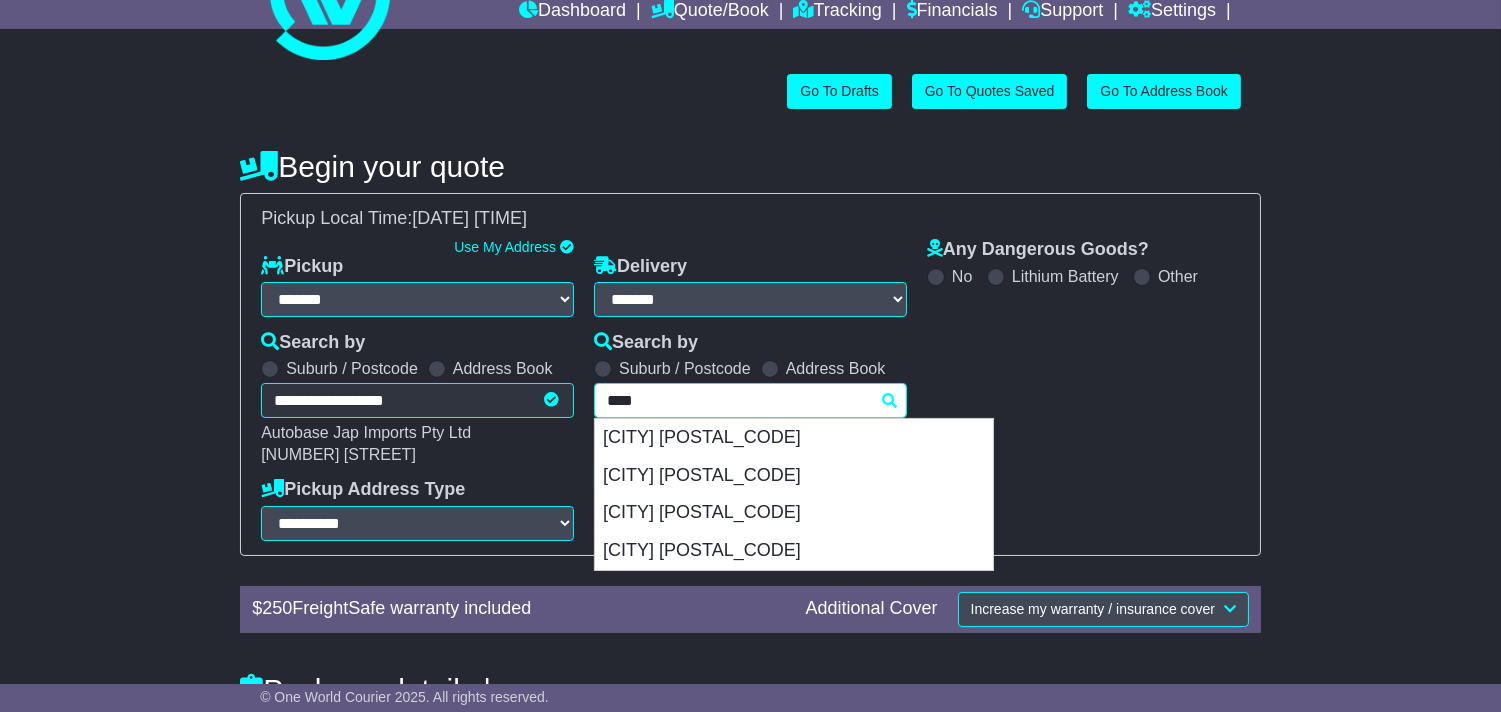 scroll, scrollTop: 222, scrollLeft: 0, axis: vertical 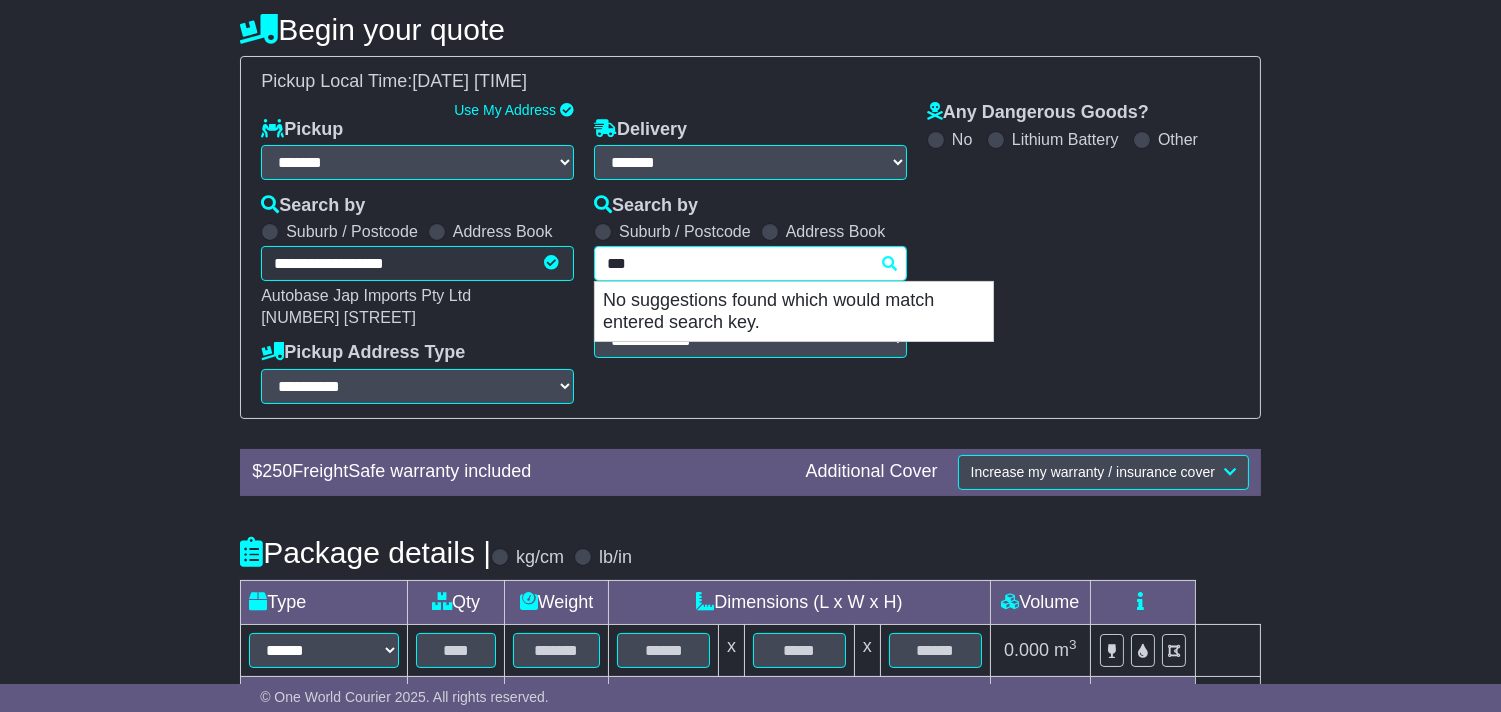 type on "****" 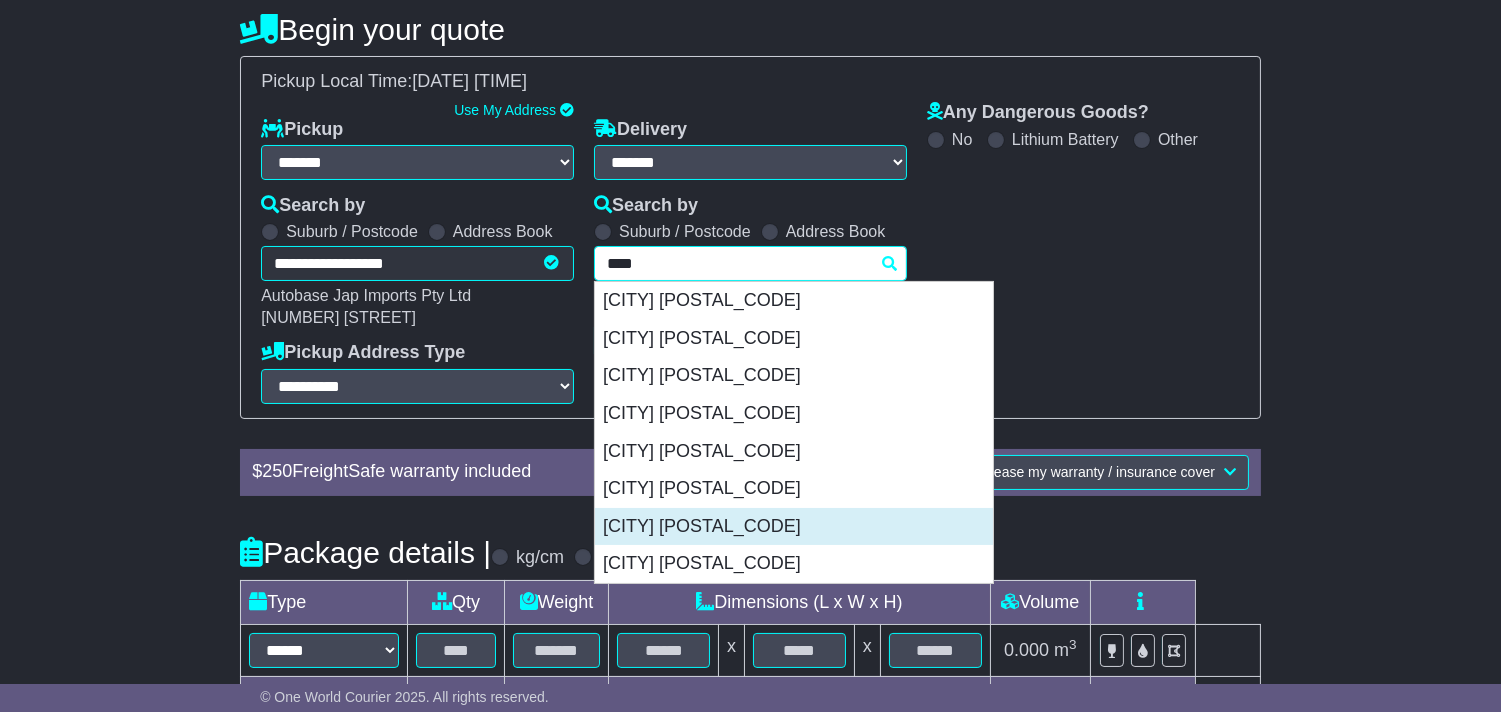 click on "[CITY] [POSTAL_CODE]" at bounding box center (794, 527) 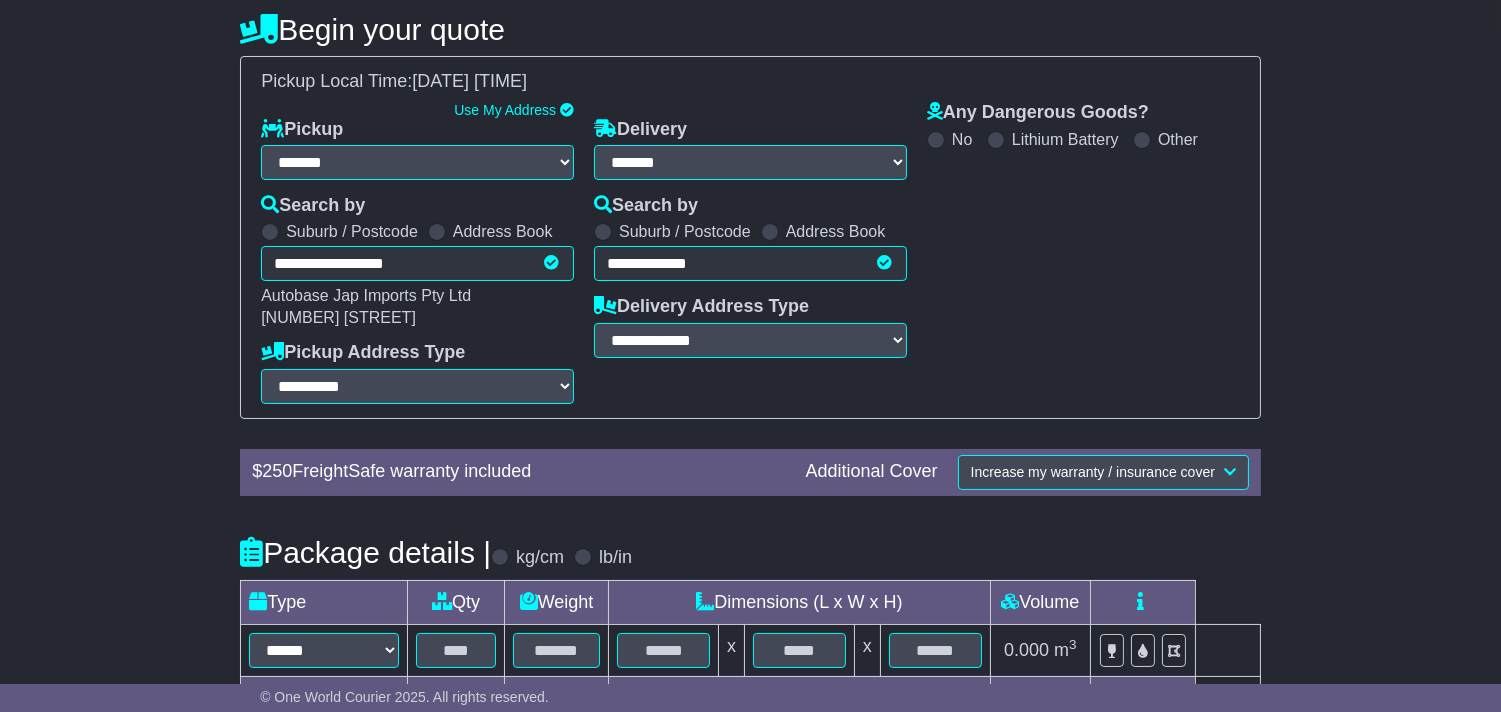 type on "**********" 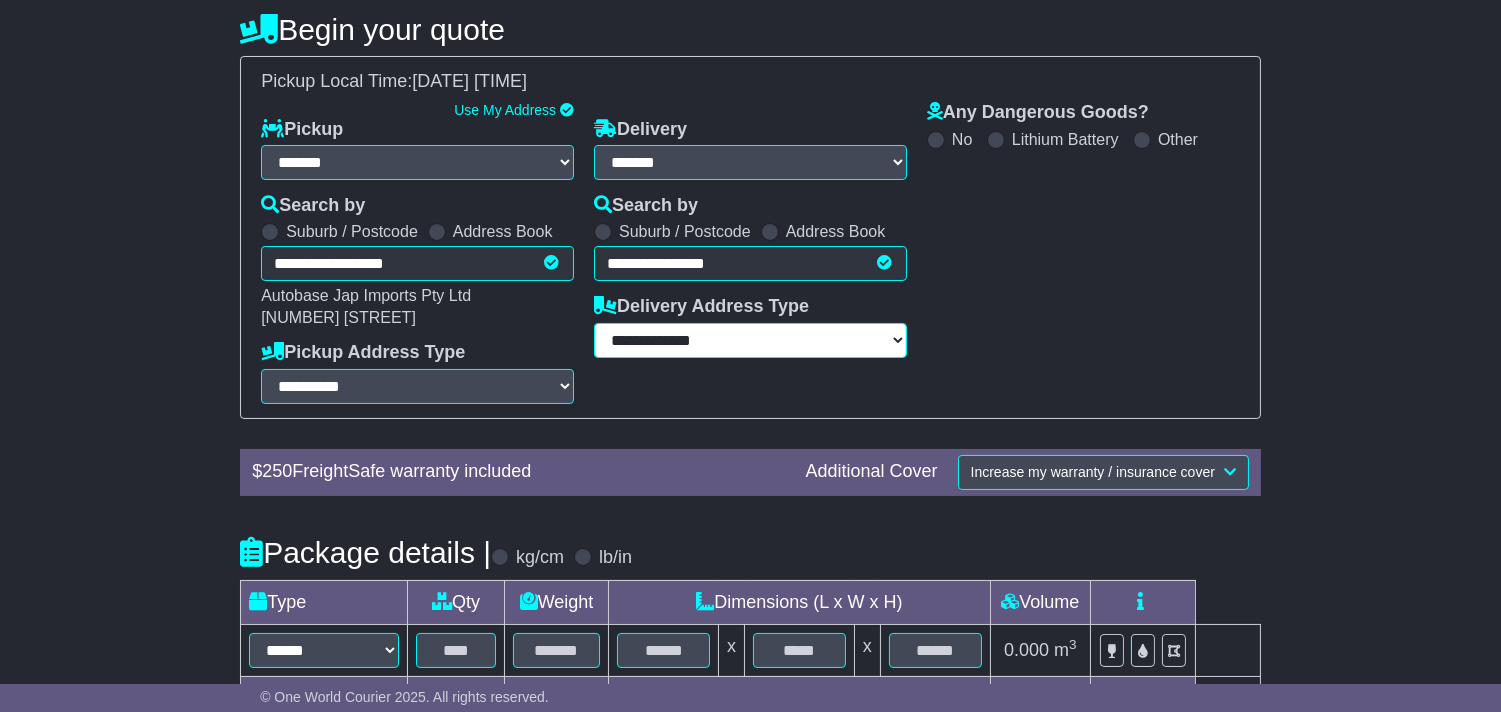 click on "**********" at bounding box center (750, 340) 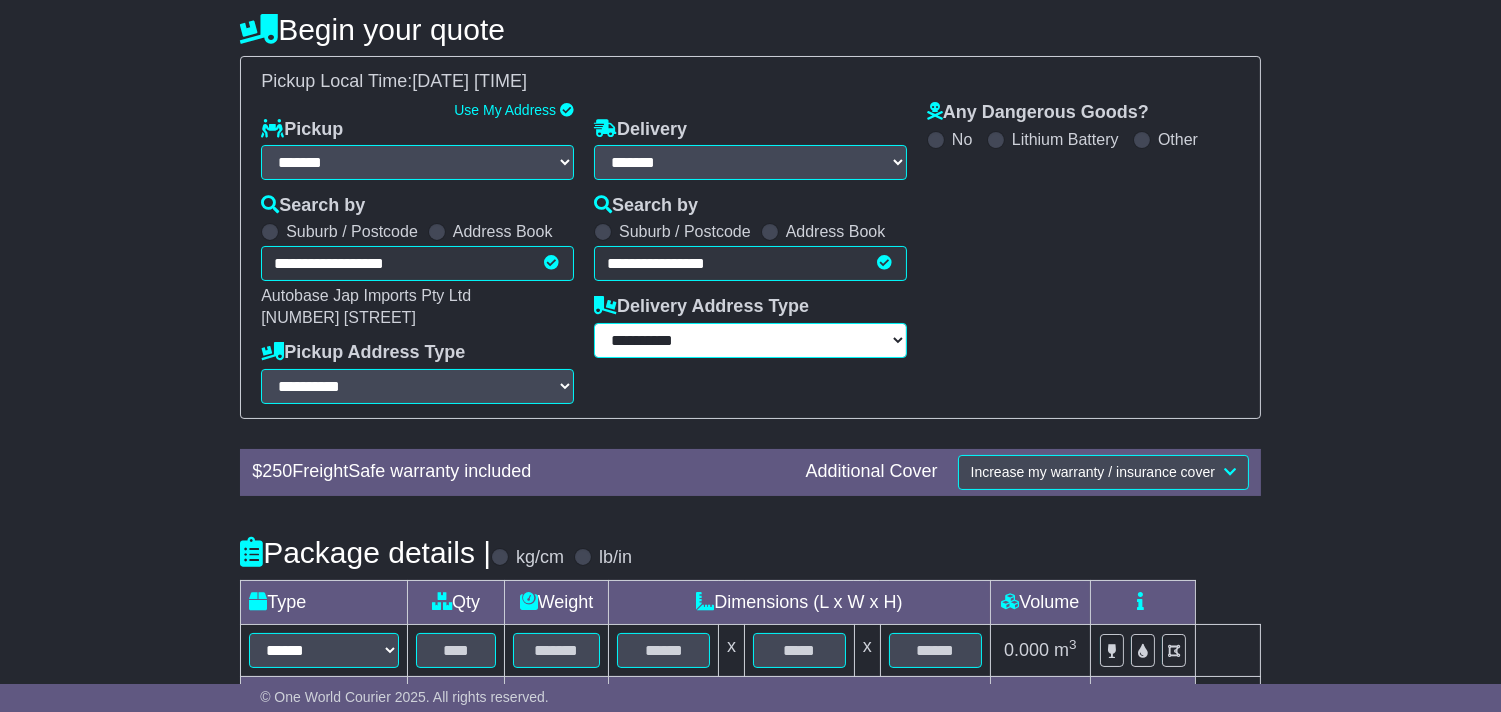 click on "**********" at bounding box center [750, 340] 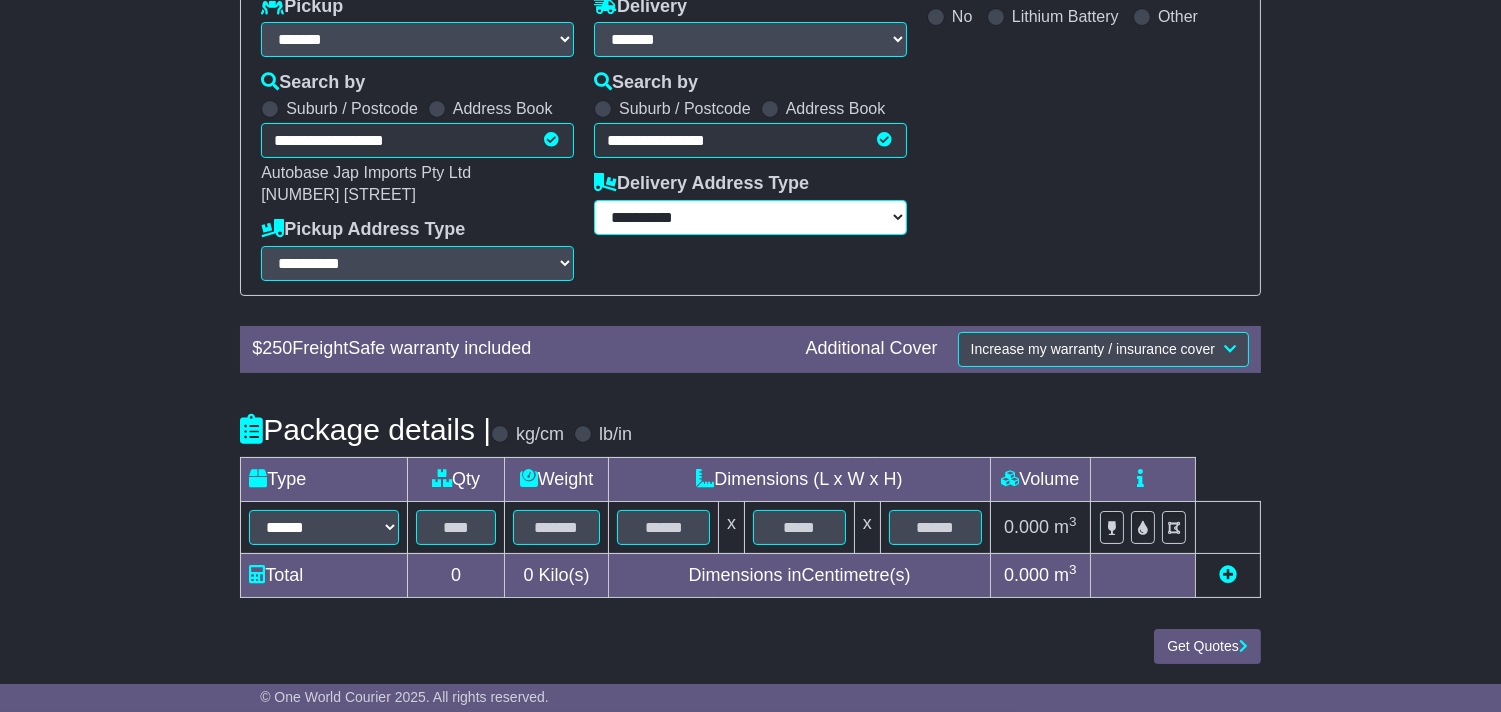 scroll, scrollTop: 347, scrollLeft: 0, axis: vertical 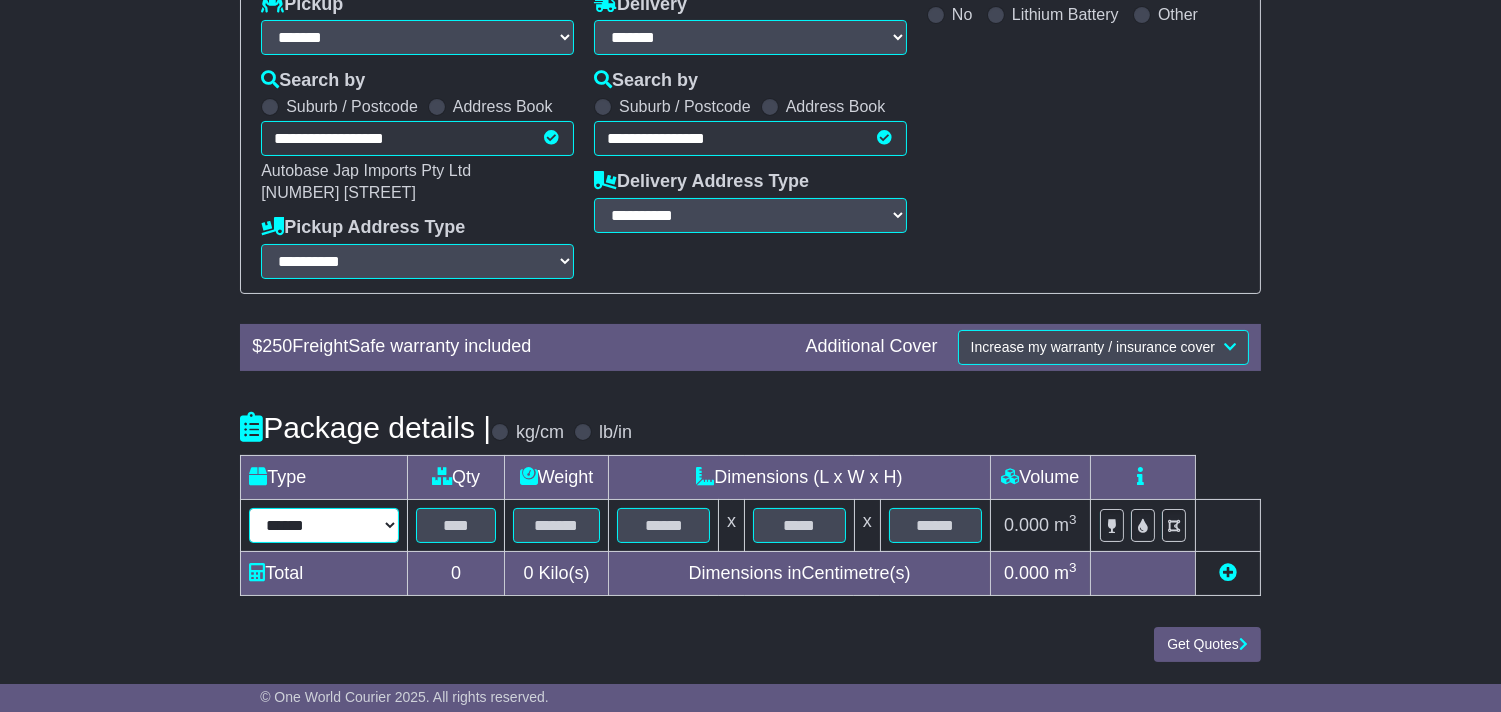 drag, startPoint x: 364, startPoint y: 522, endPoint x: 347, endPoint y: 498, distance: 29.410883 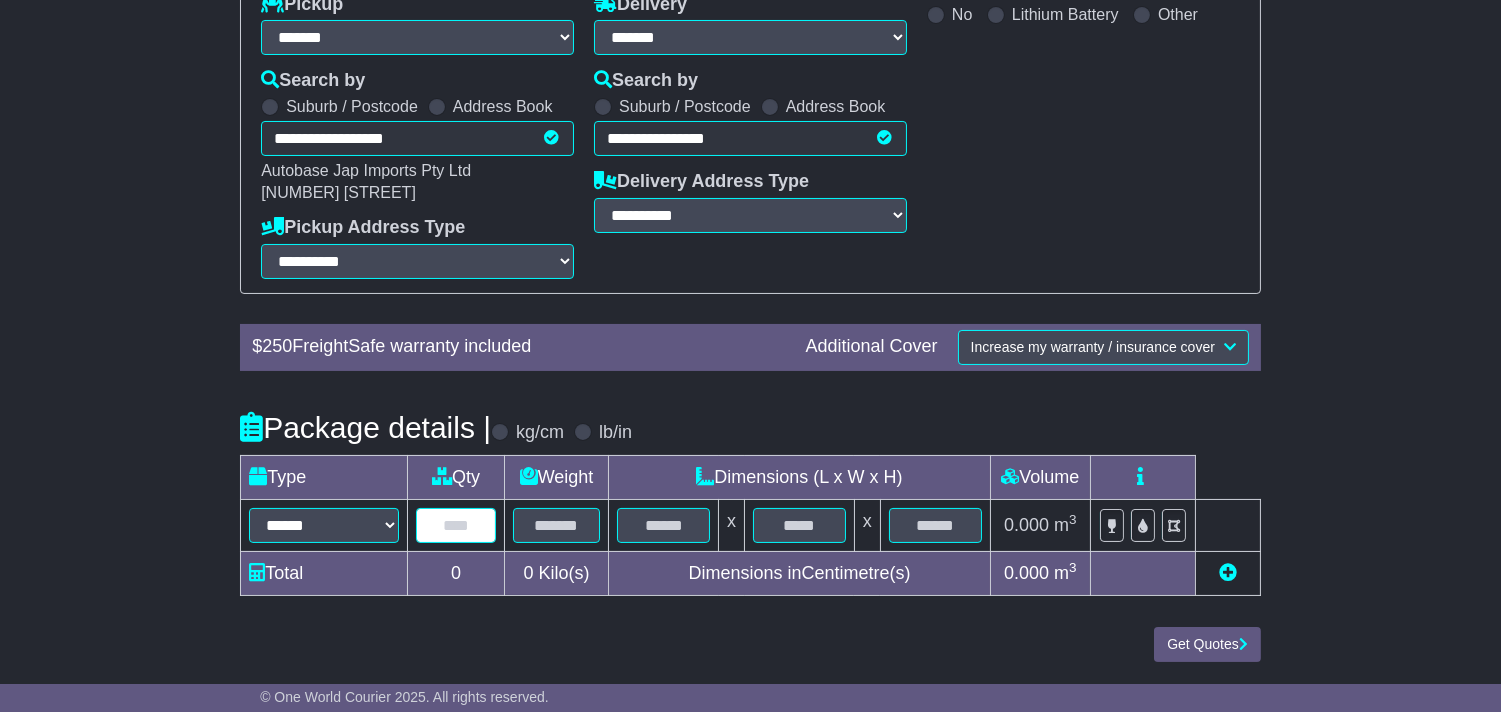 click at bounding box center [456, 525] 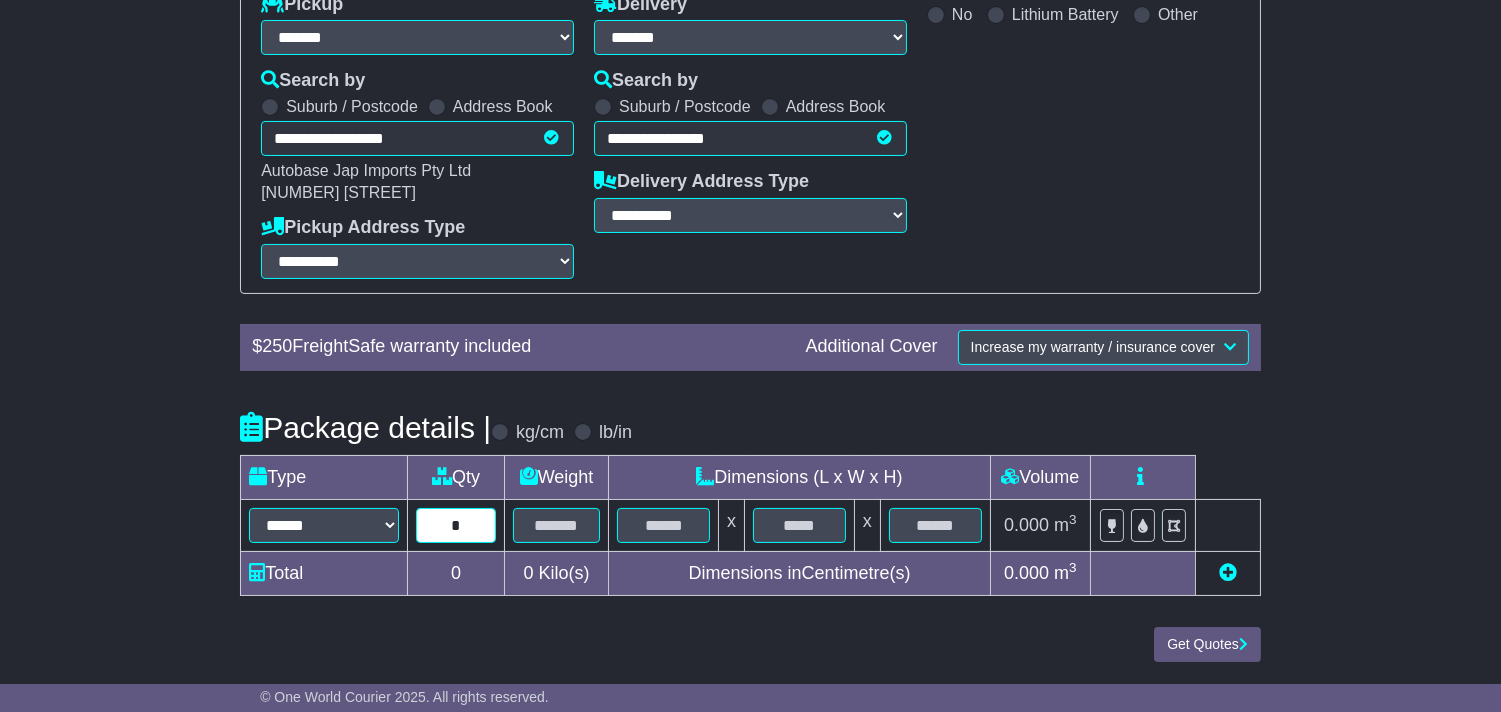 type on "*" 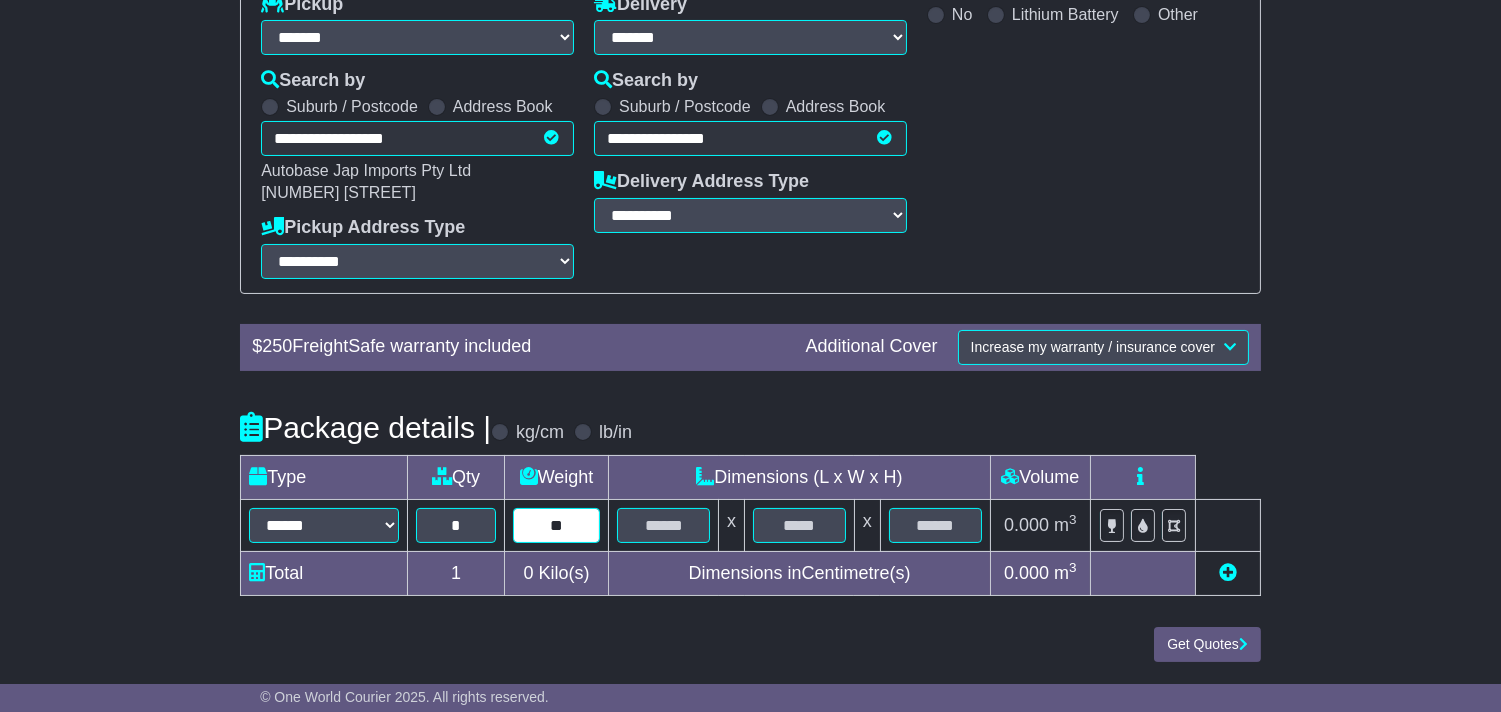 type on "**" 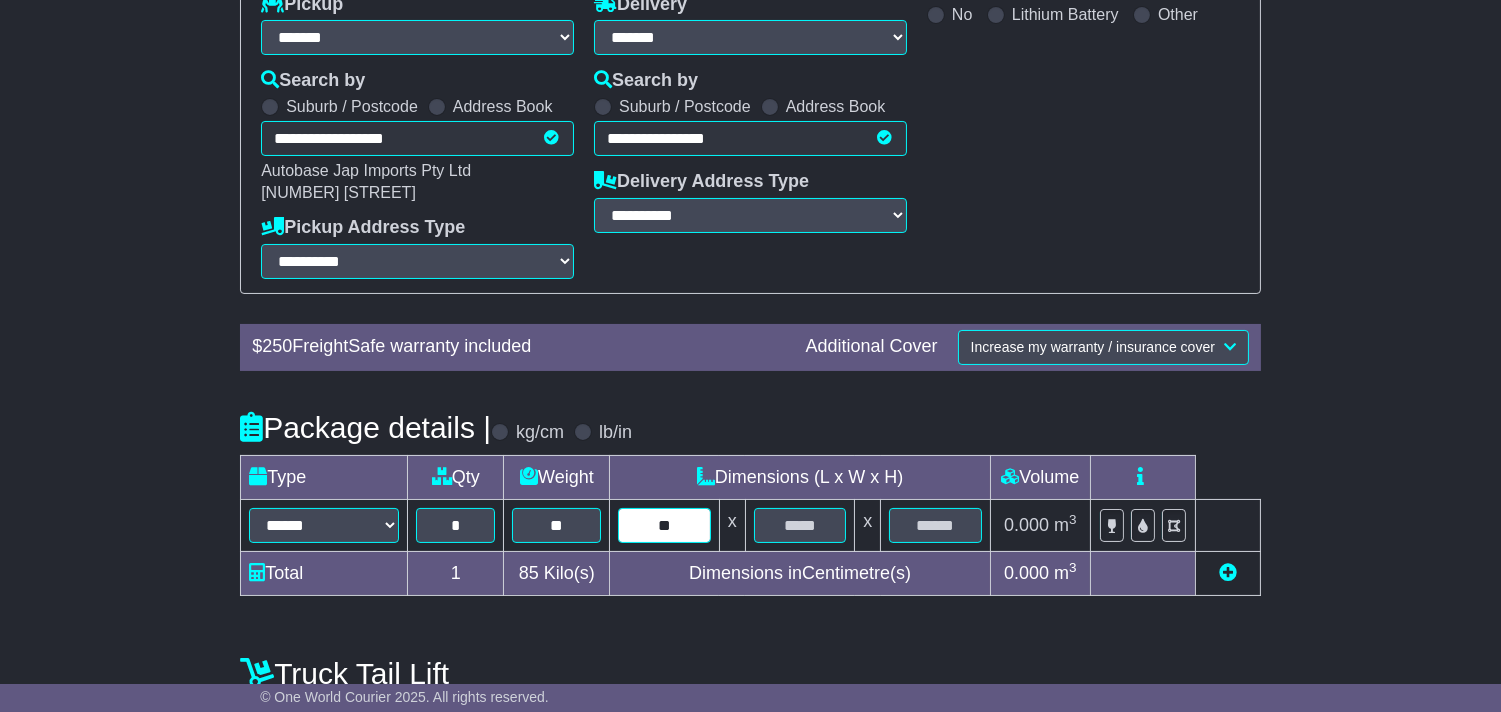 type on "**" 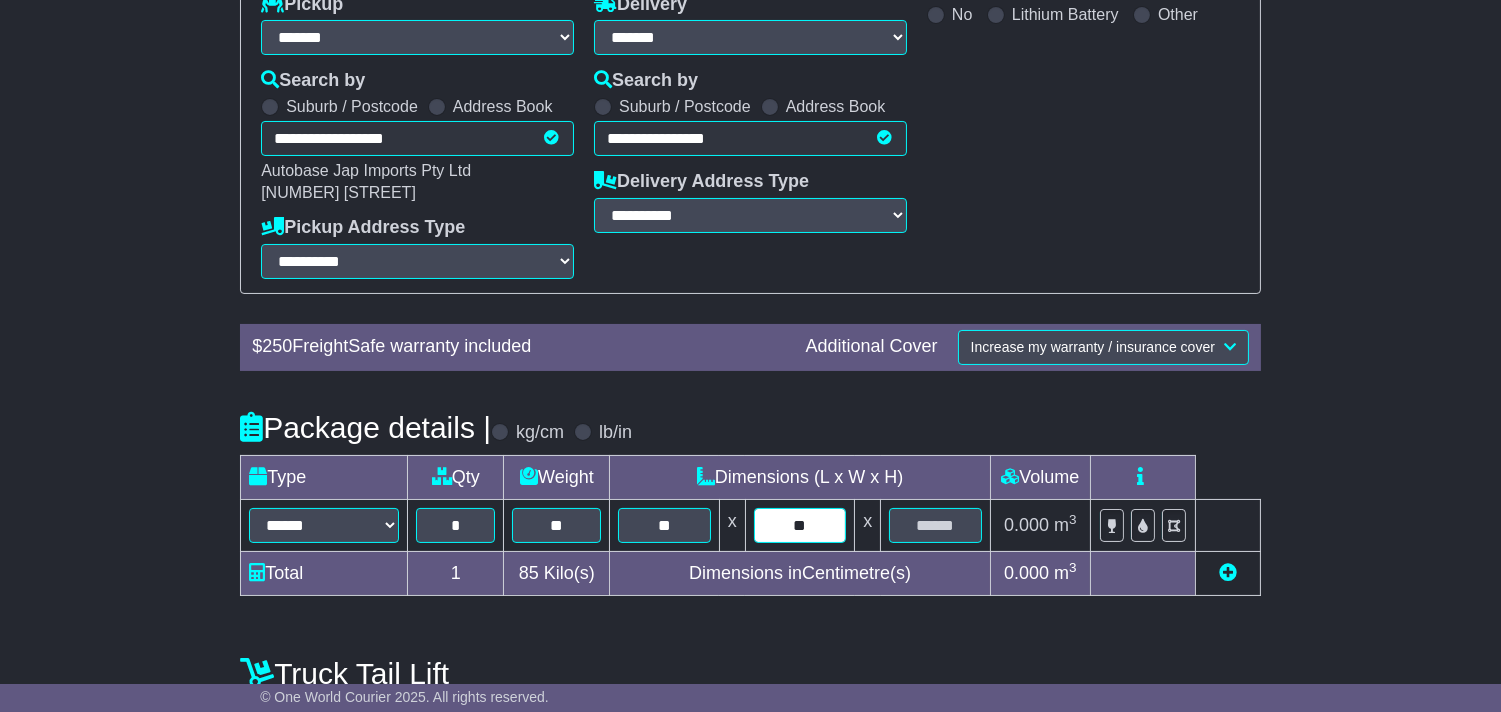 type on "**" 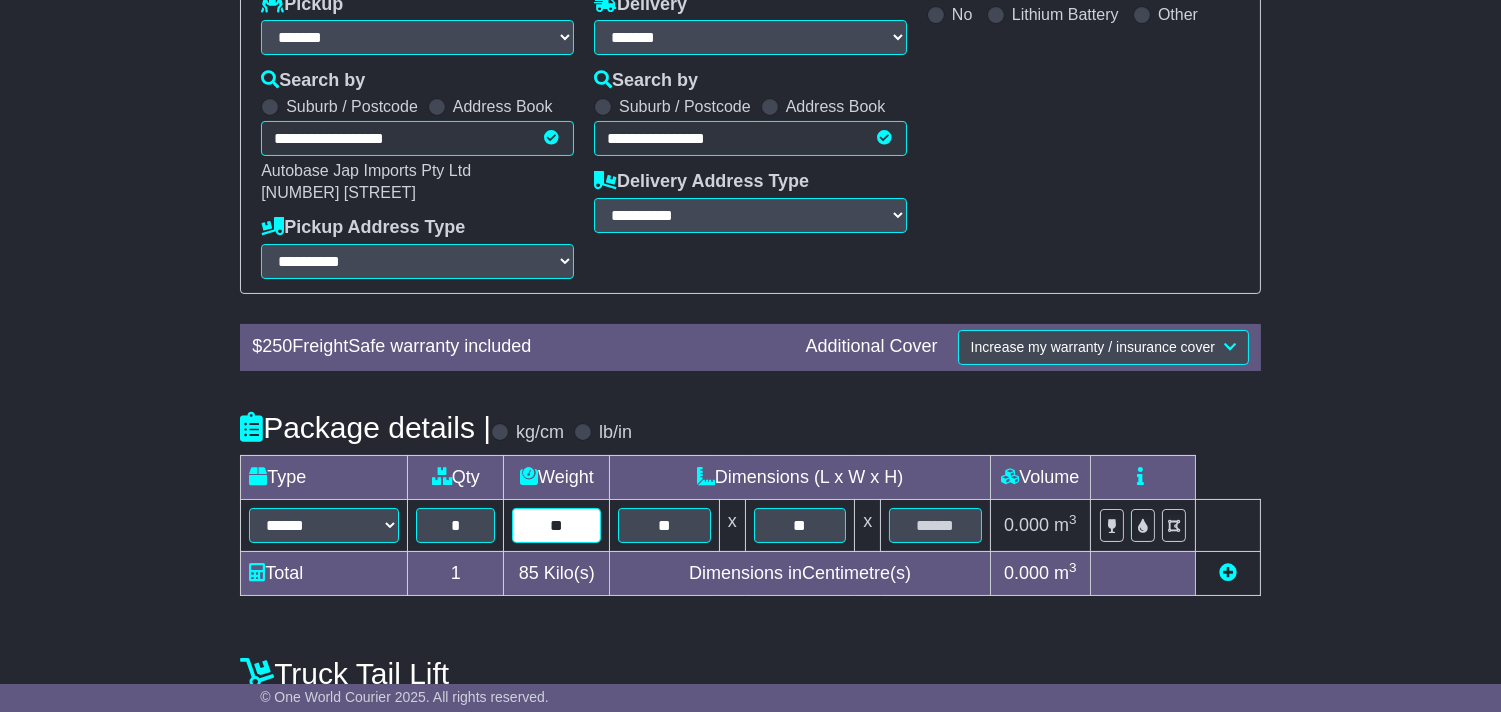 click on "**" at bounding box center (556, 525) 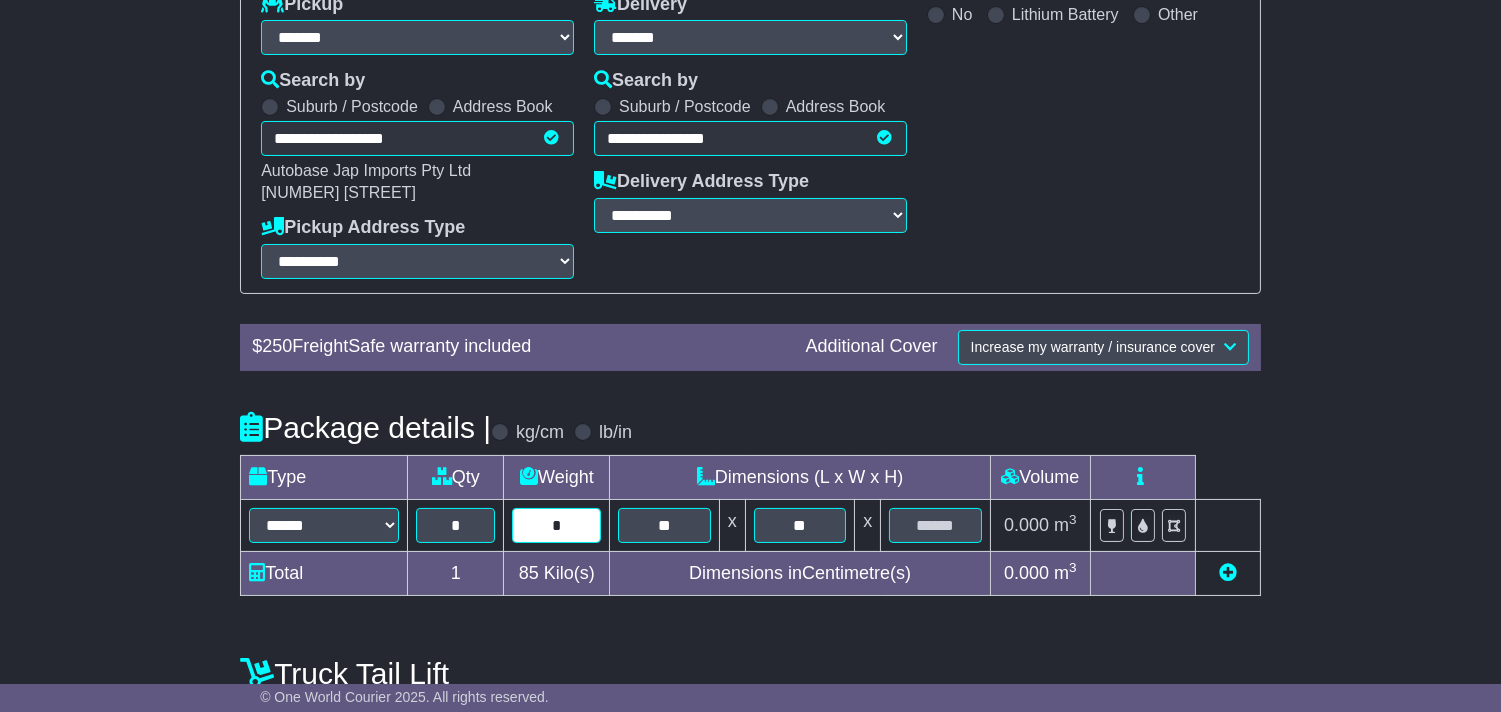 type on "*" 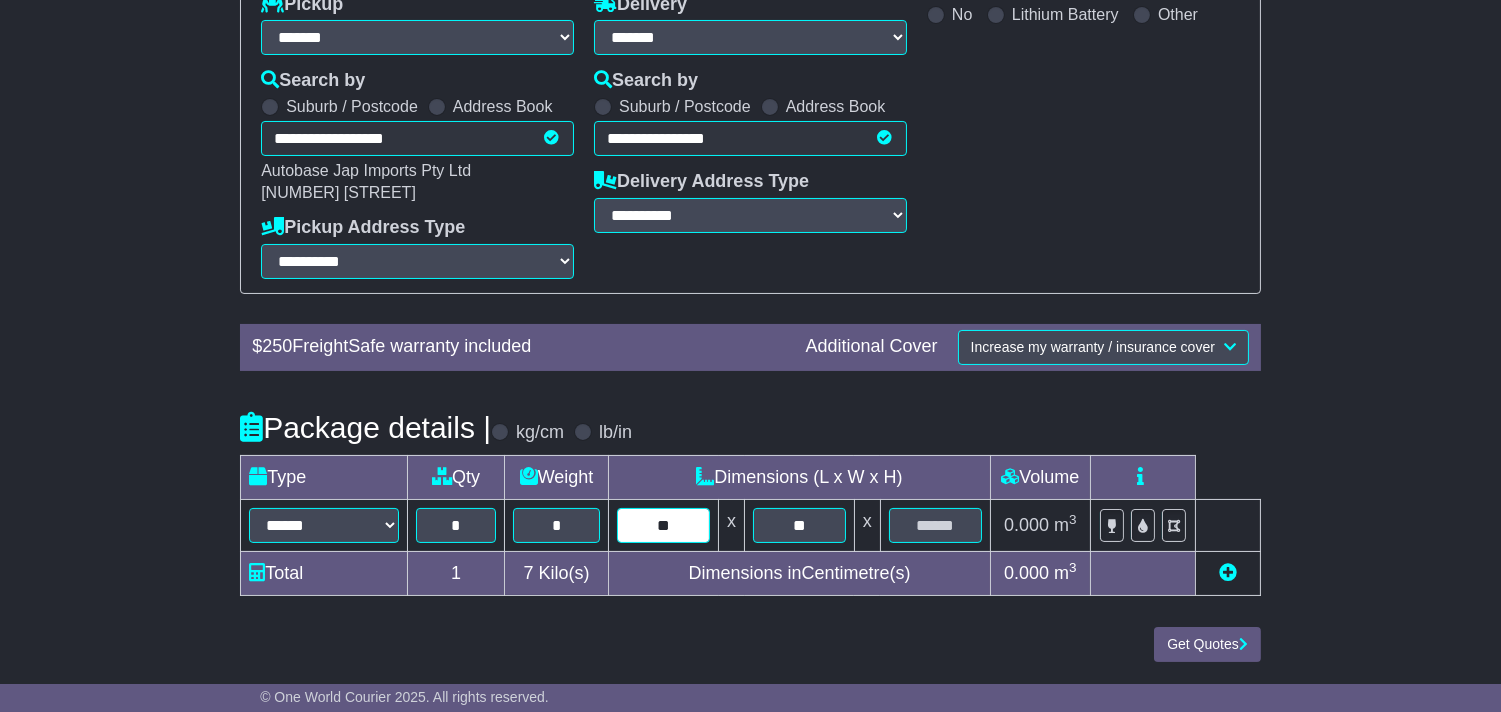type on "**" 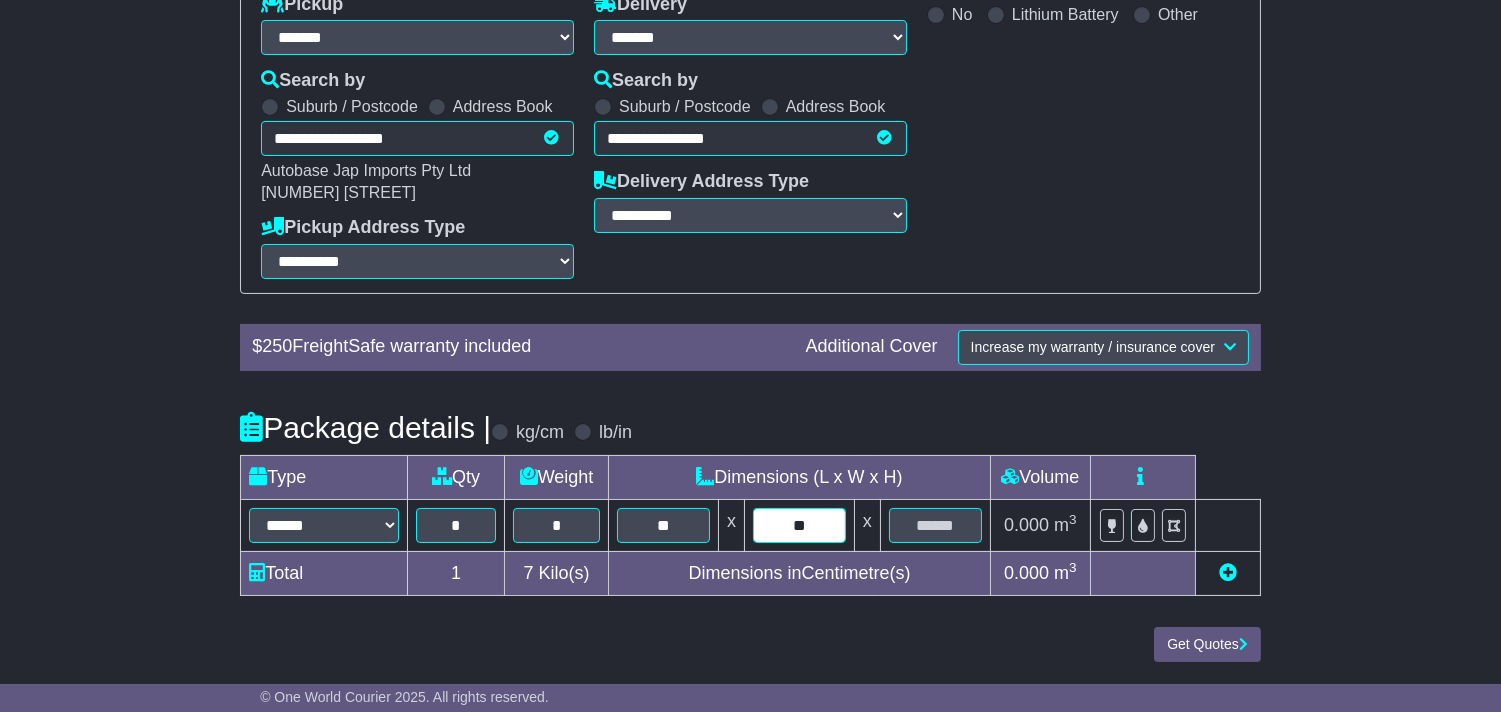 type on "**" 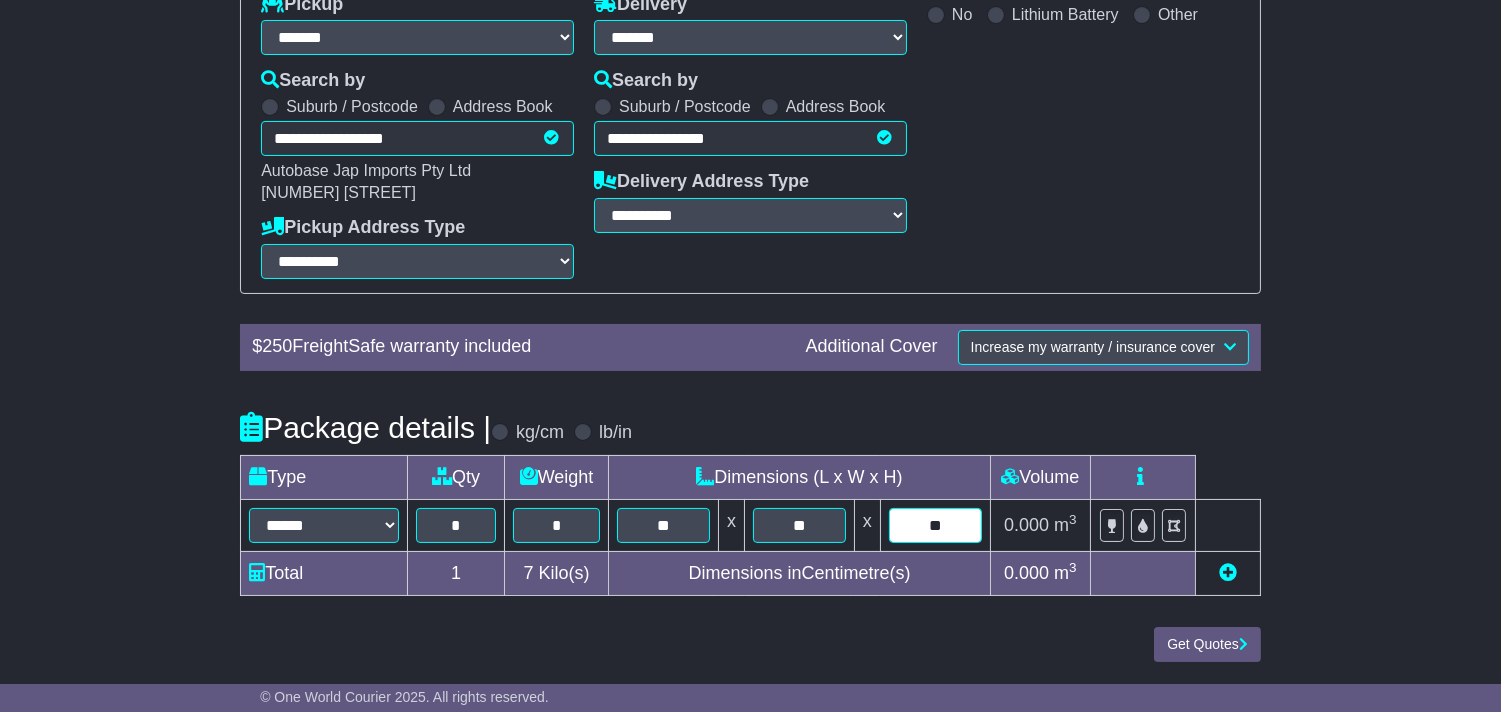 type on "**" 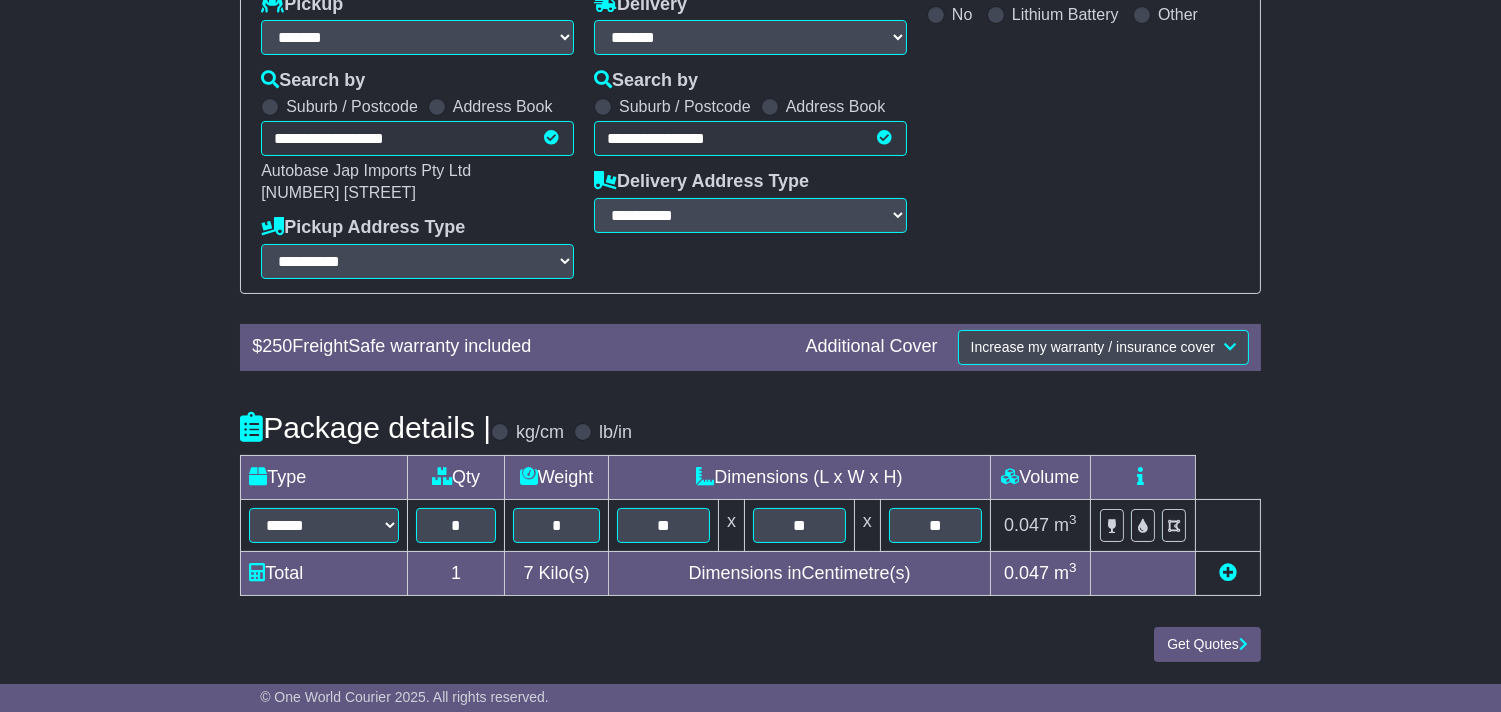 click at bounding box center [1112, 525] 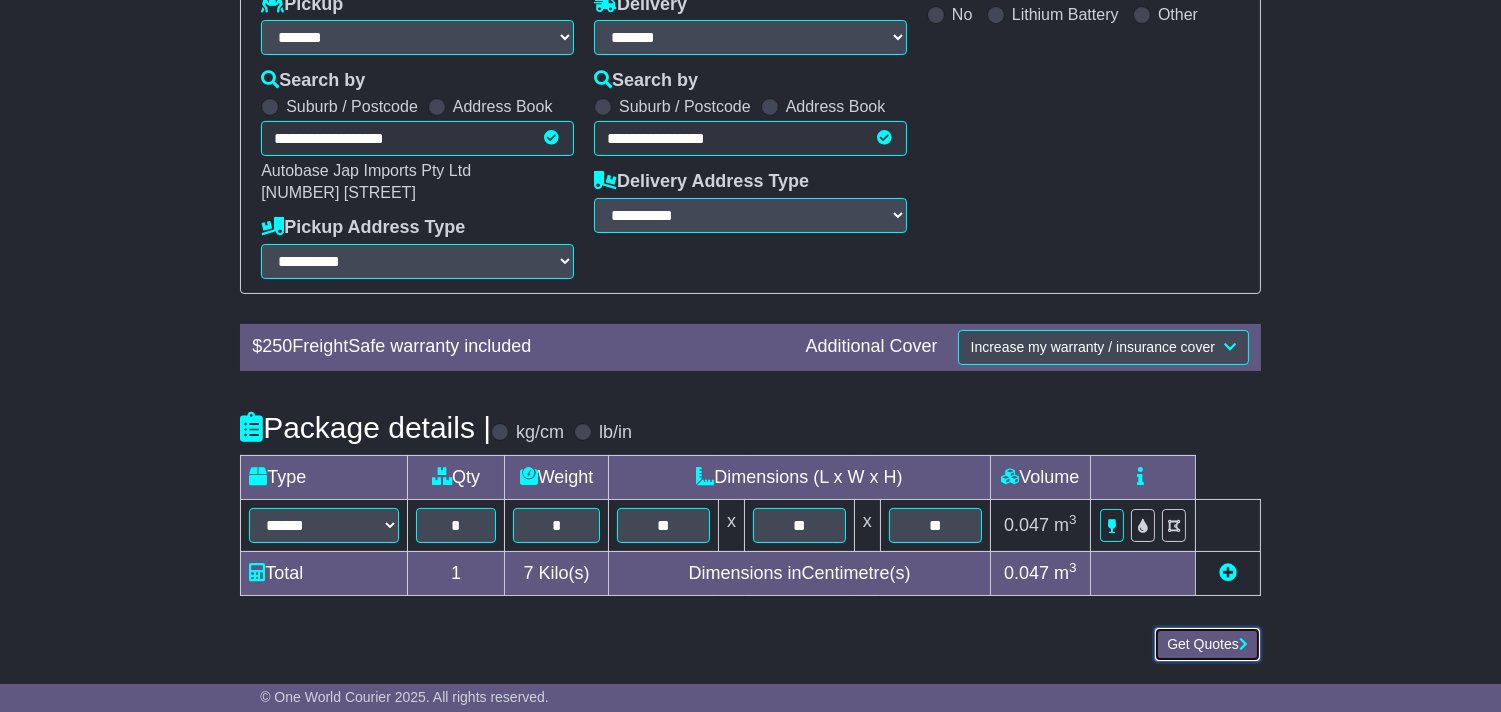 click on "Get Quotes" at bounding box center [1207, 644] 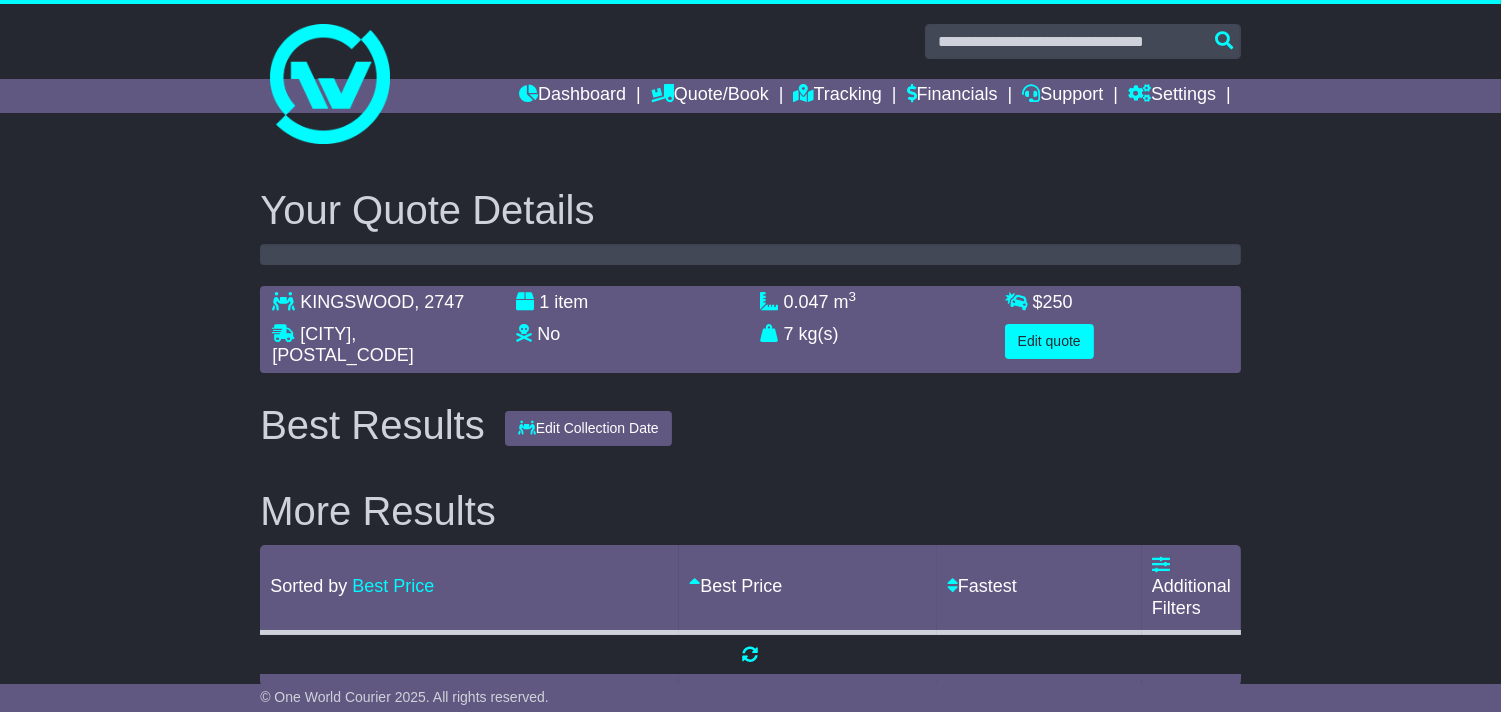 scroll, scrollTop: 0, scrollLeft: 0, axis: both 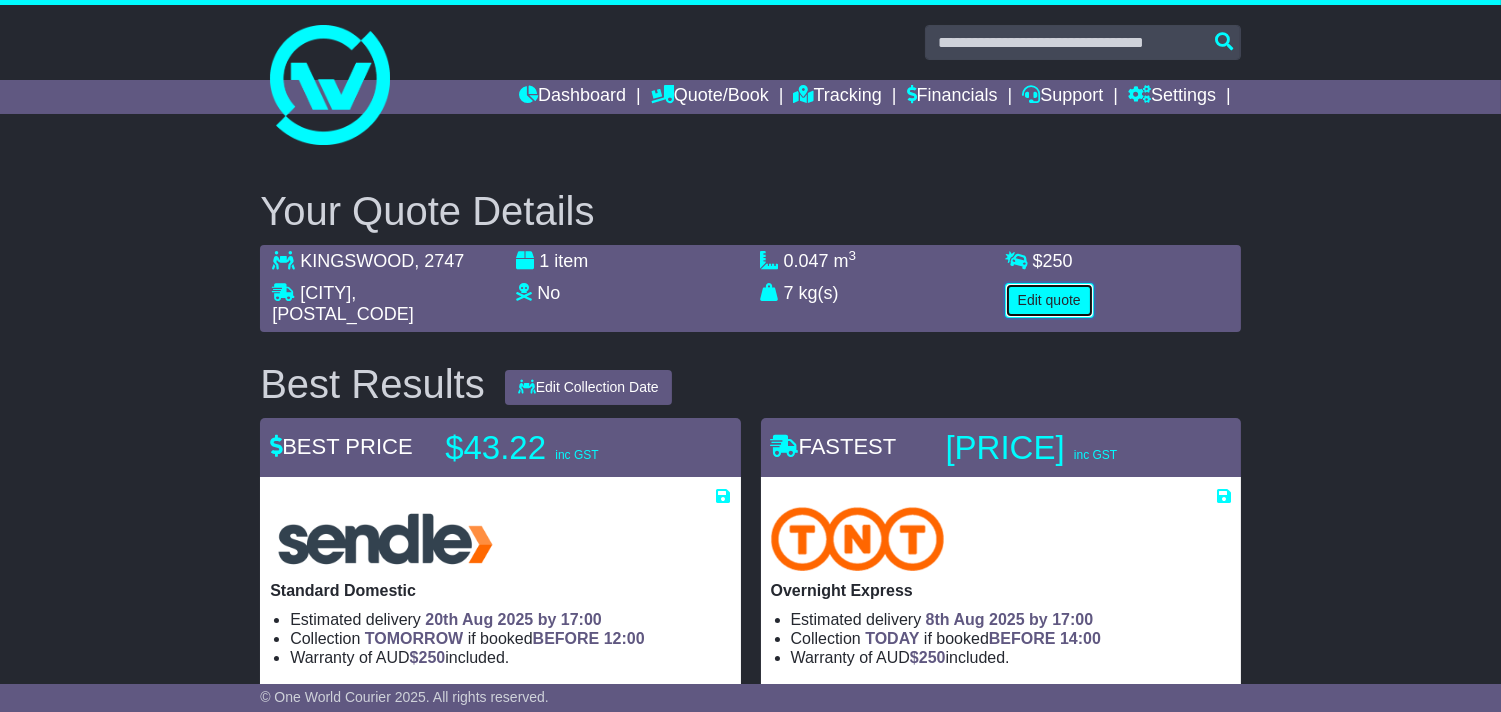 click on "Edit quote" at bounding box center (1049, 300) 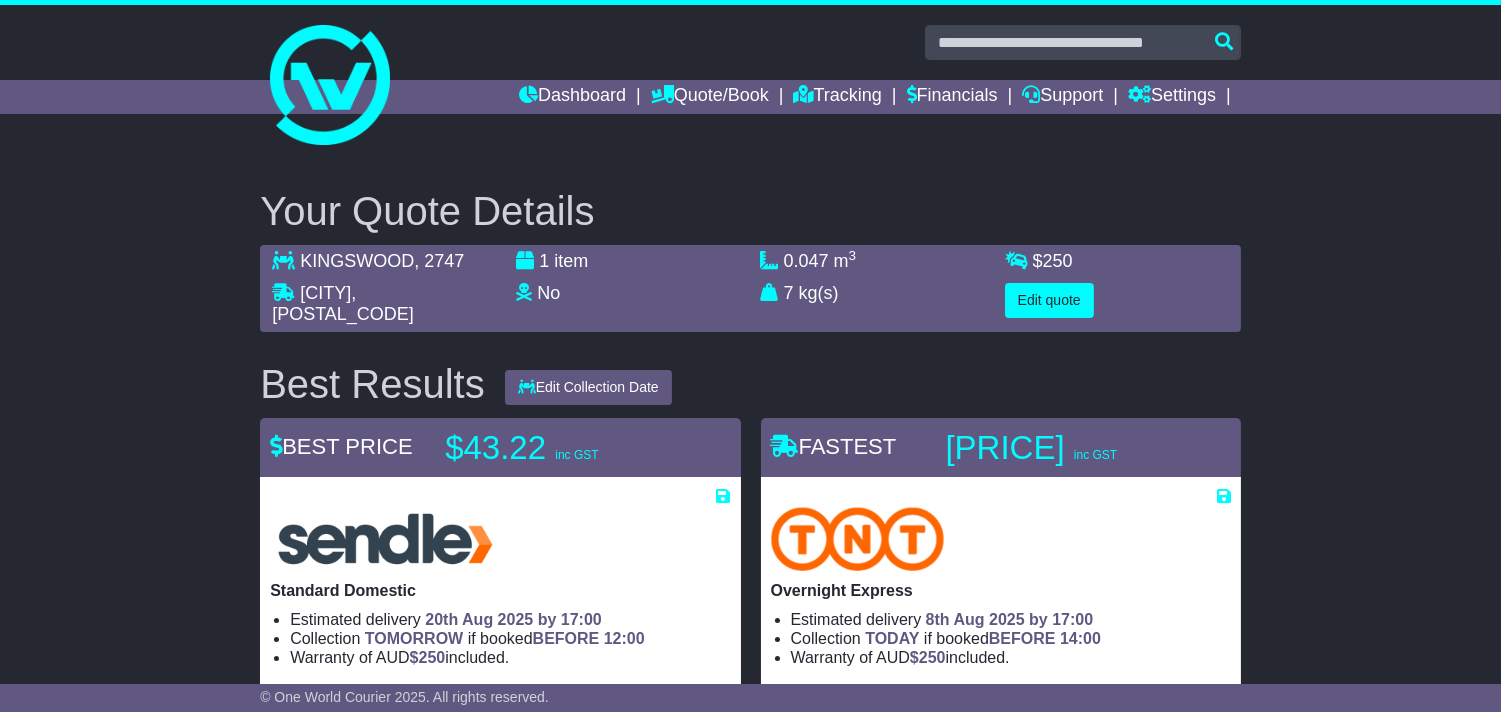 select on "**" 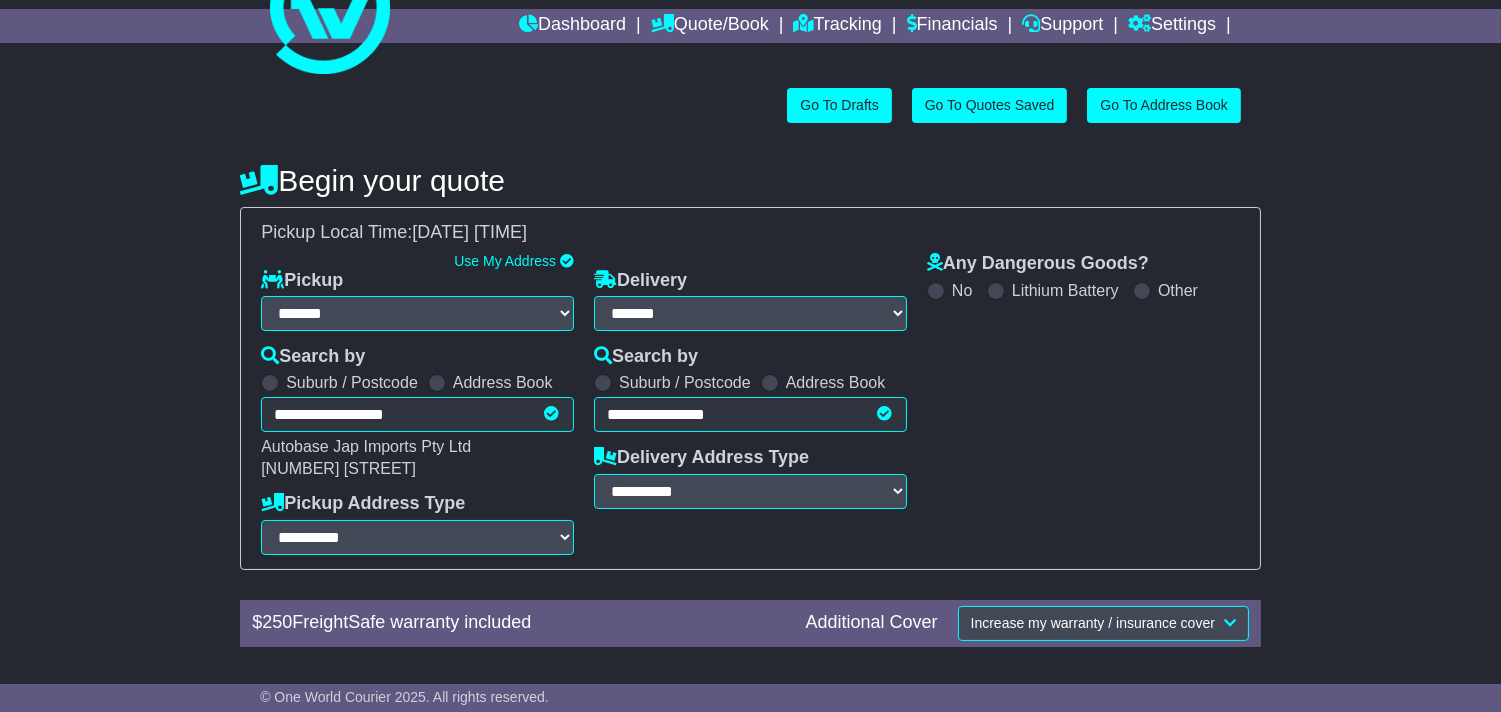 scroll, scrollTop: 111, scrollLeft: 0, axis: vertical 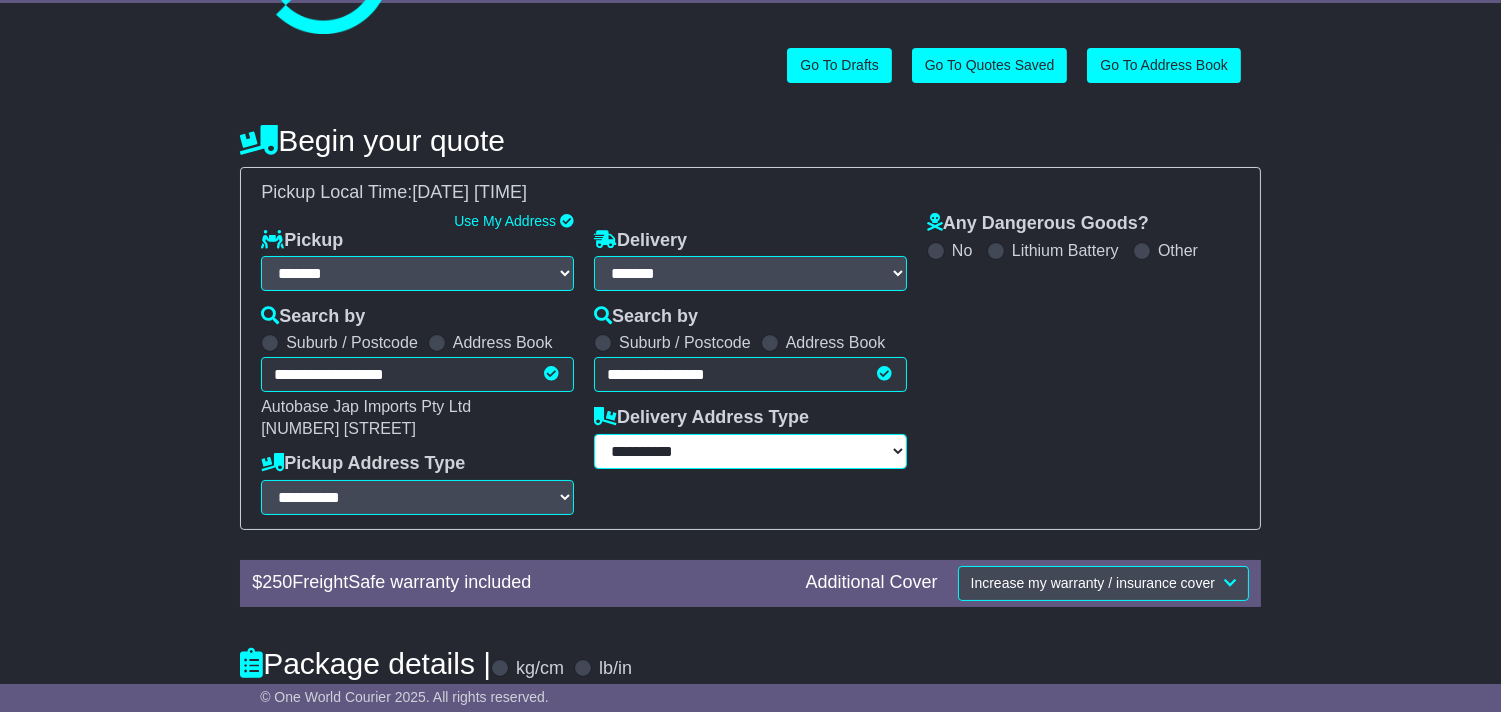 click on "**********" at bounding box center (750, 451) 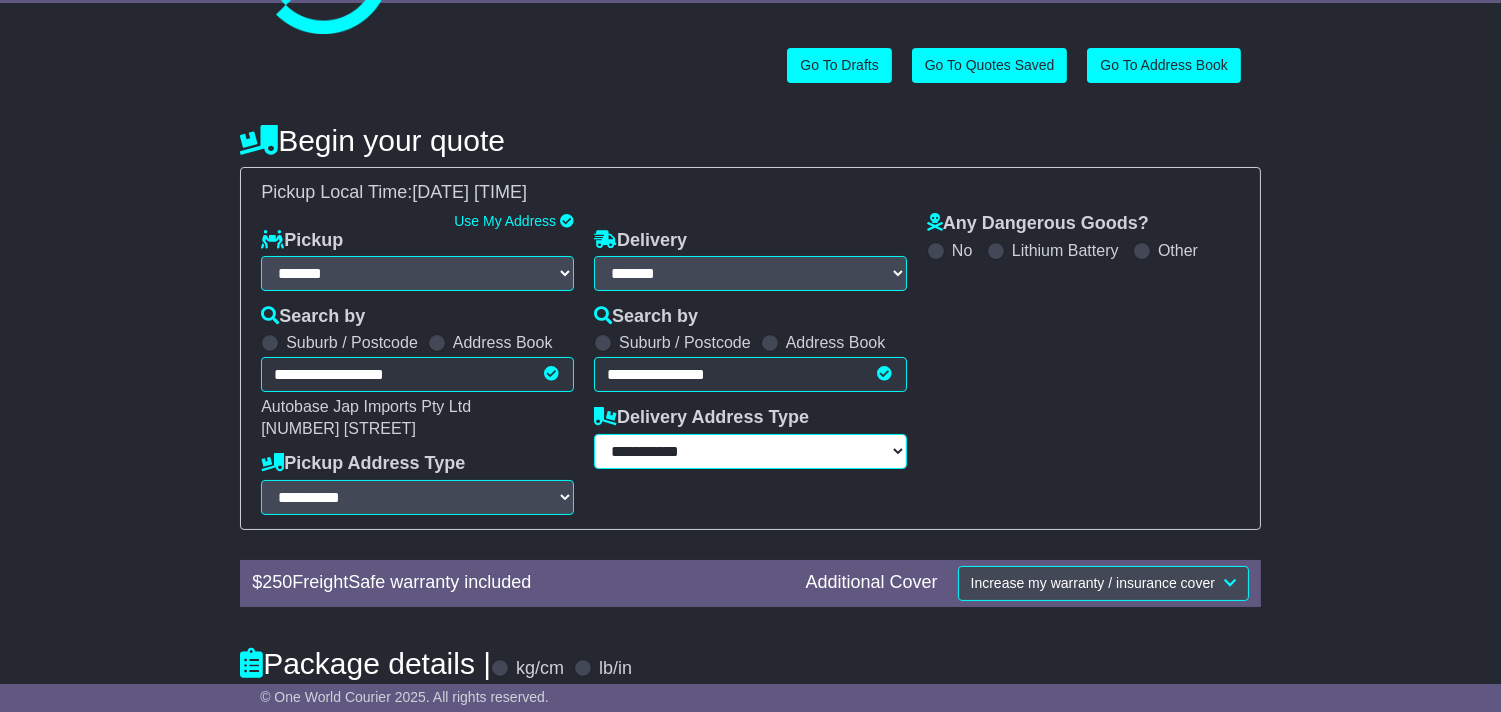 click on "**********" at bounding box center [750, 451] 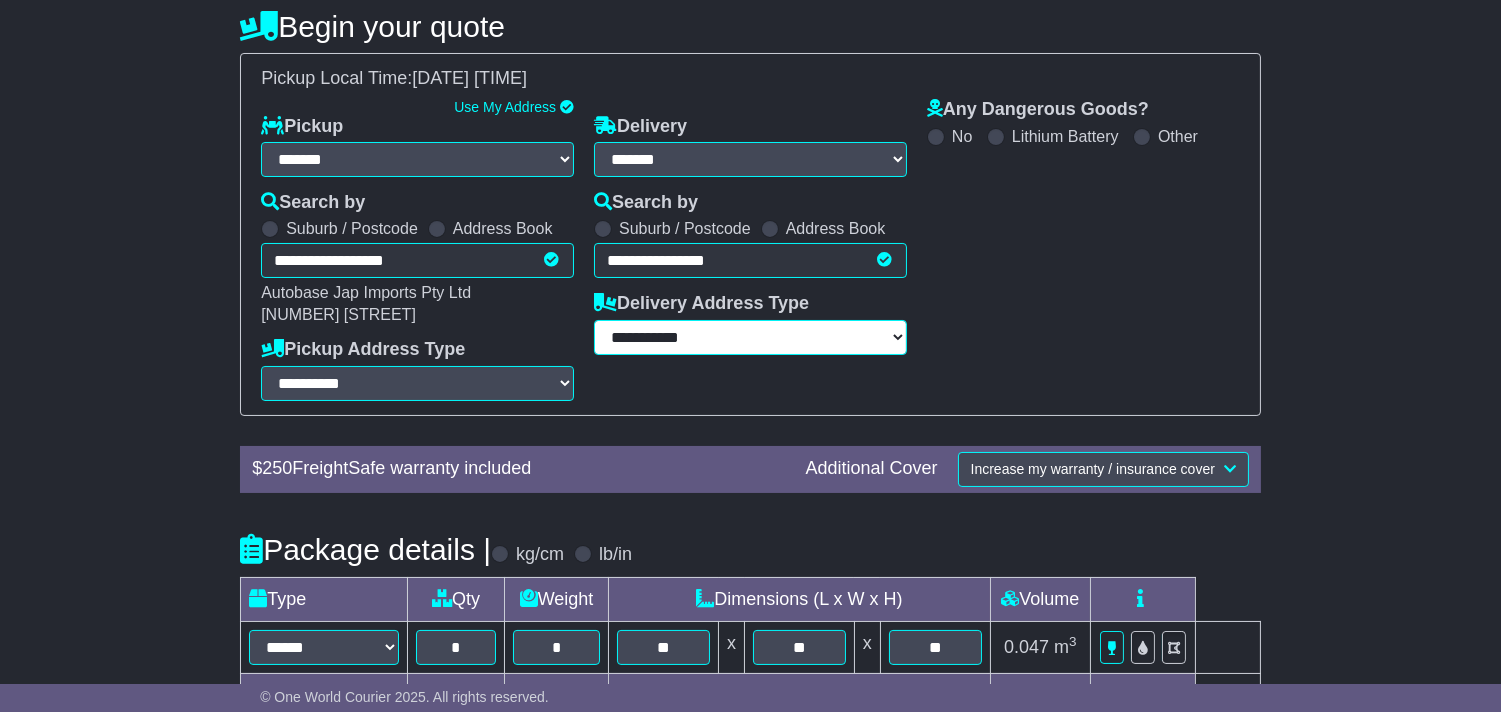 scroll, scrollTop: 347, scrollLeft: 0, axis: vertical 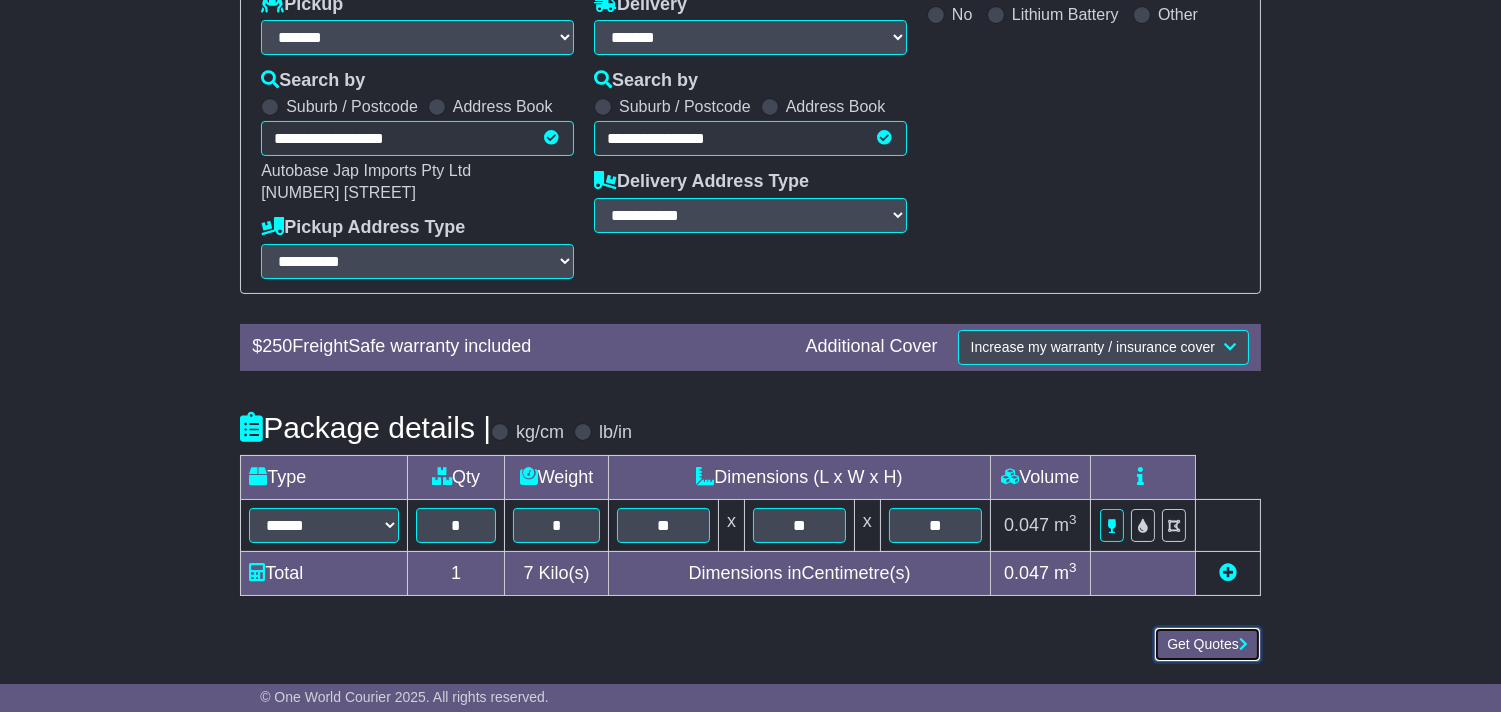 click on "Get Quotes" at bounding box center [1207, 644] 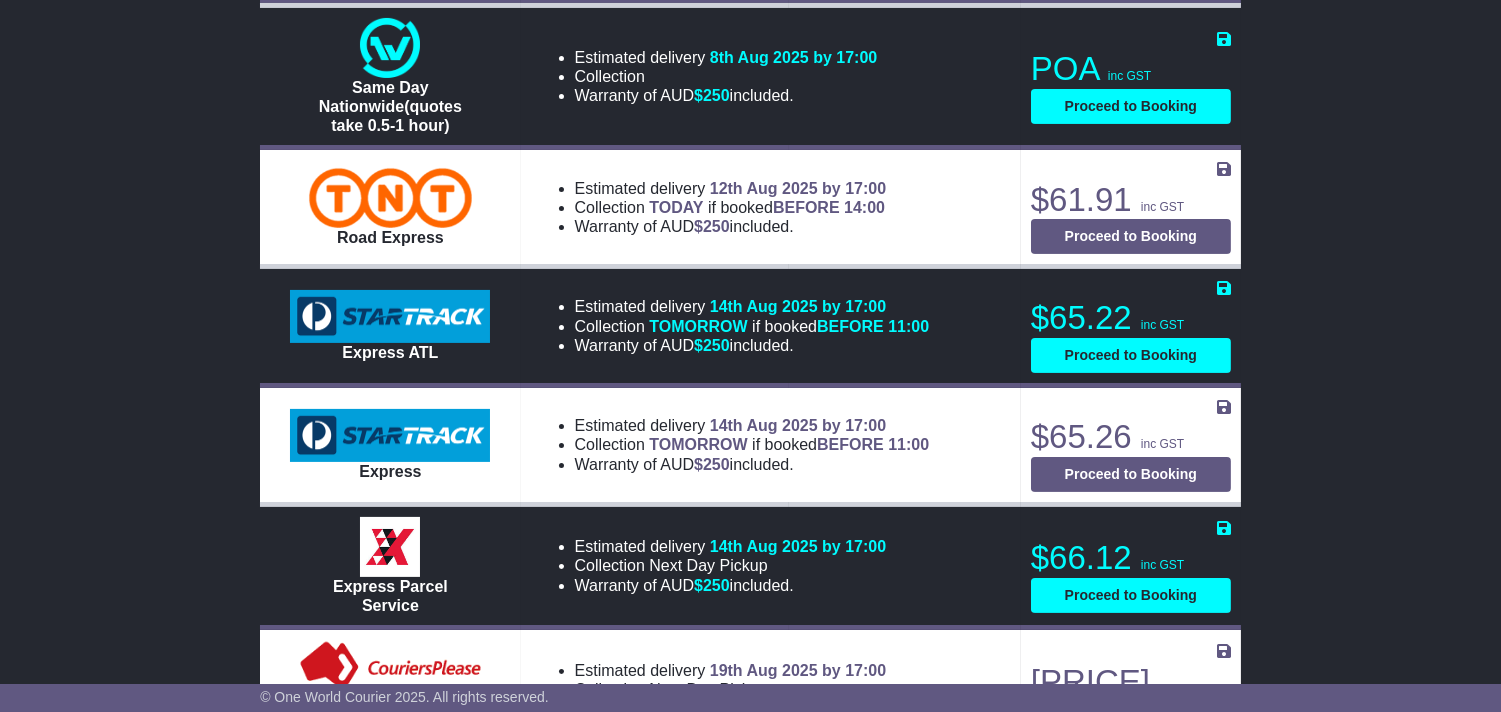 scroll, scrollTop: 666, scrollLeft: 0, axis: vertical 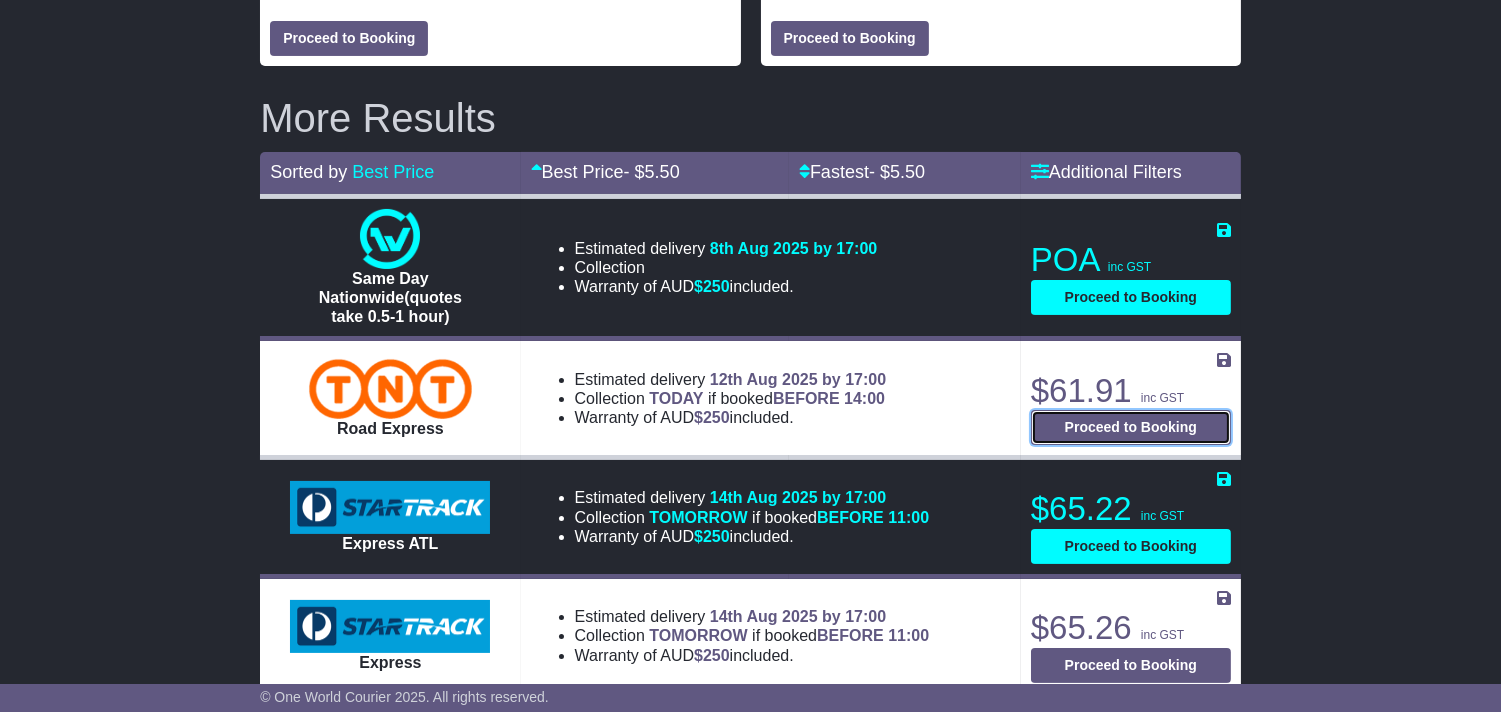 click on "Proceed to Booking" at bounding box center [1131, 427] 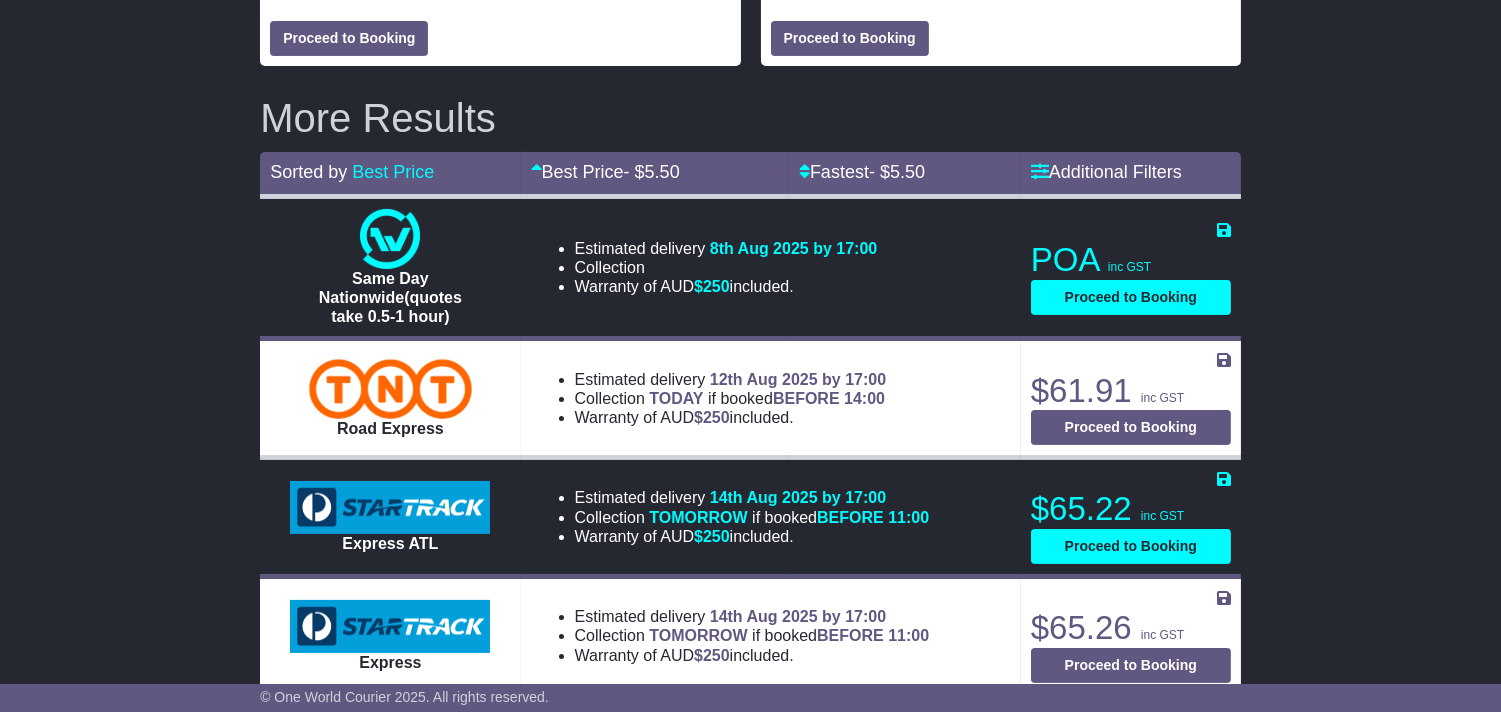 select on "**********" 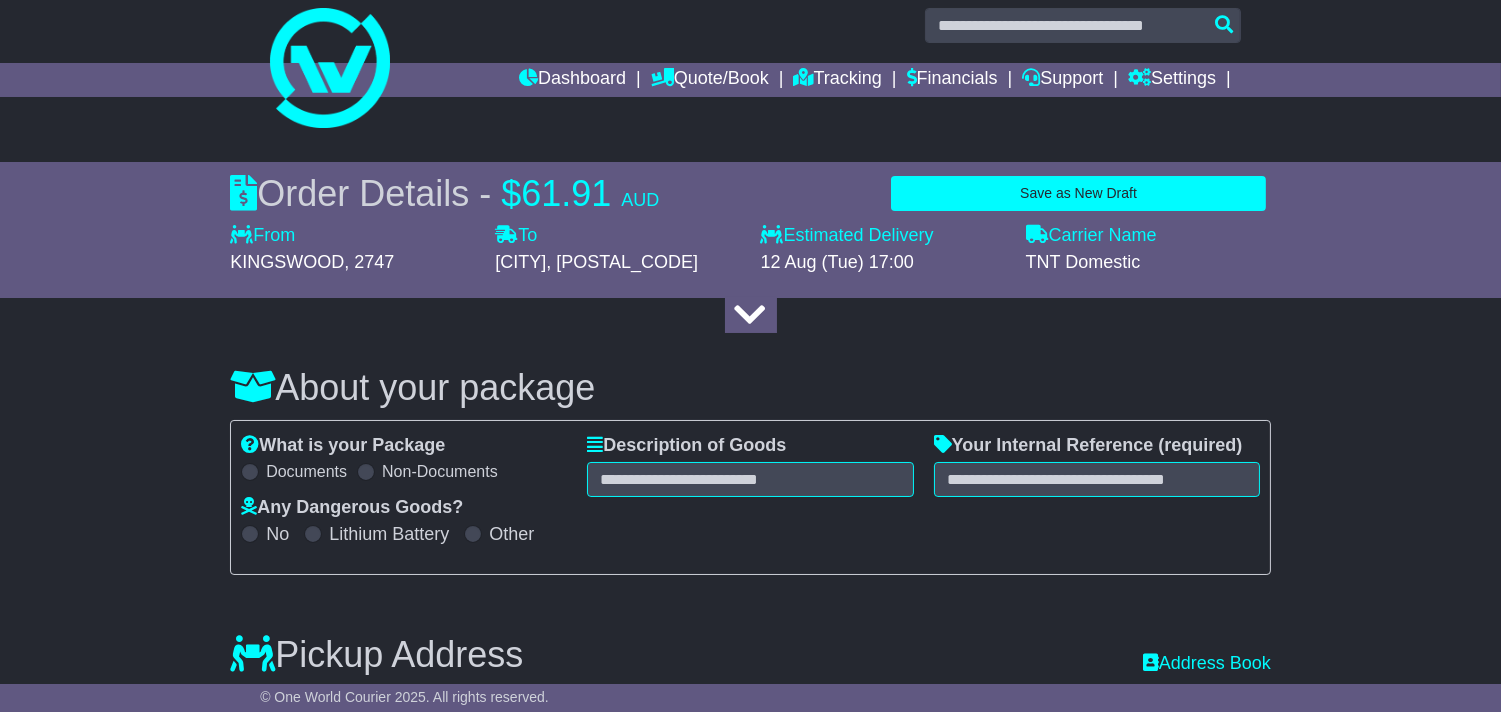 scroll, scrollTop: 0, scrollLeft: 0, axis: both 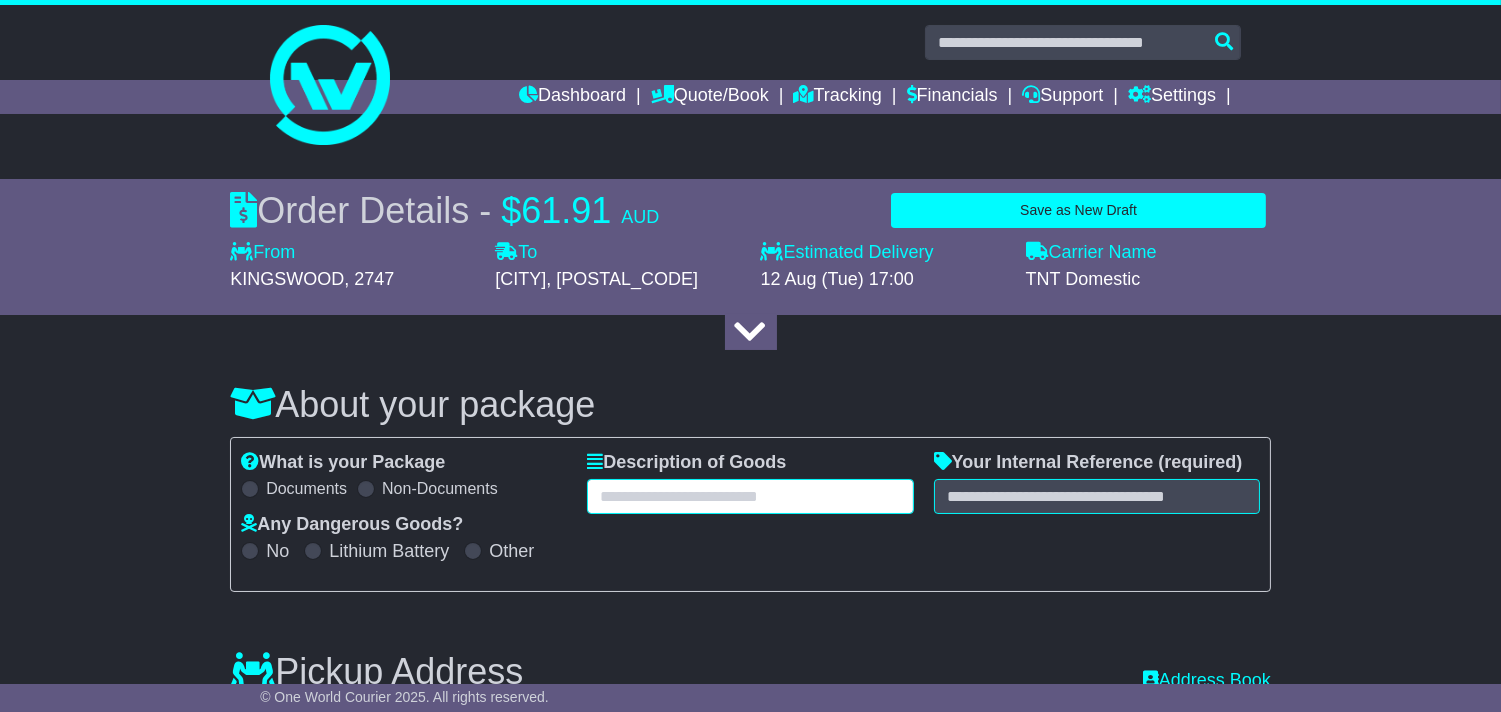 click at bounding box center [750, 496] 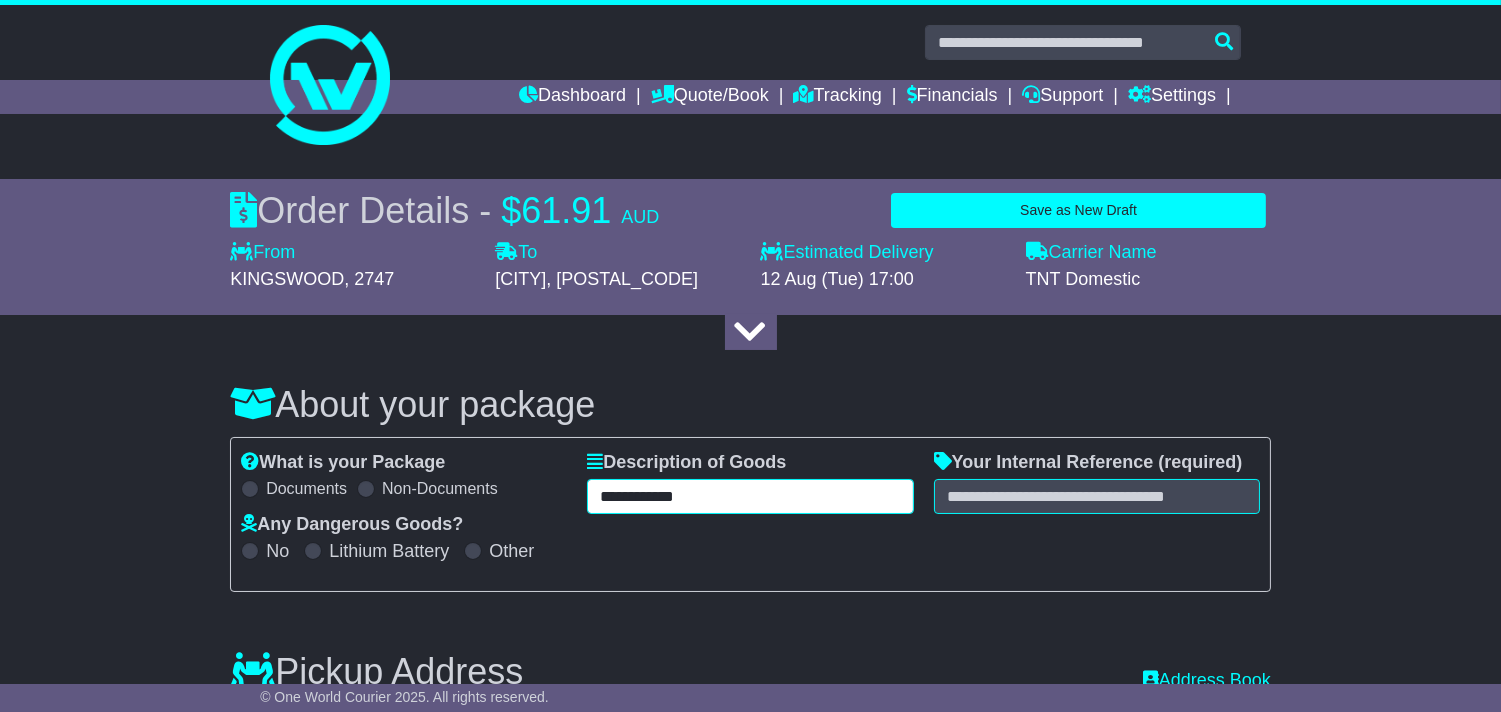 type on "**********" 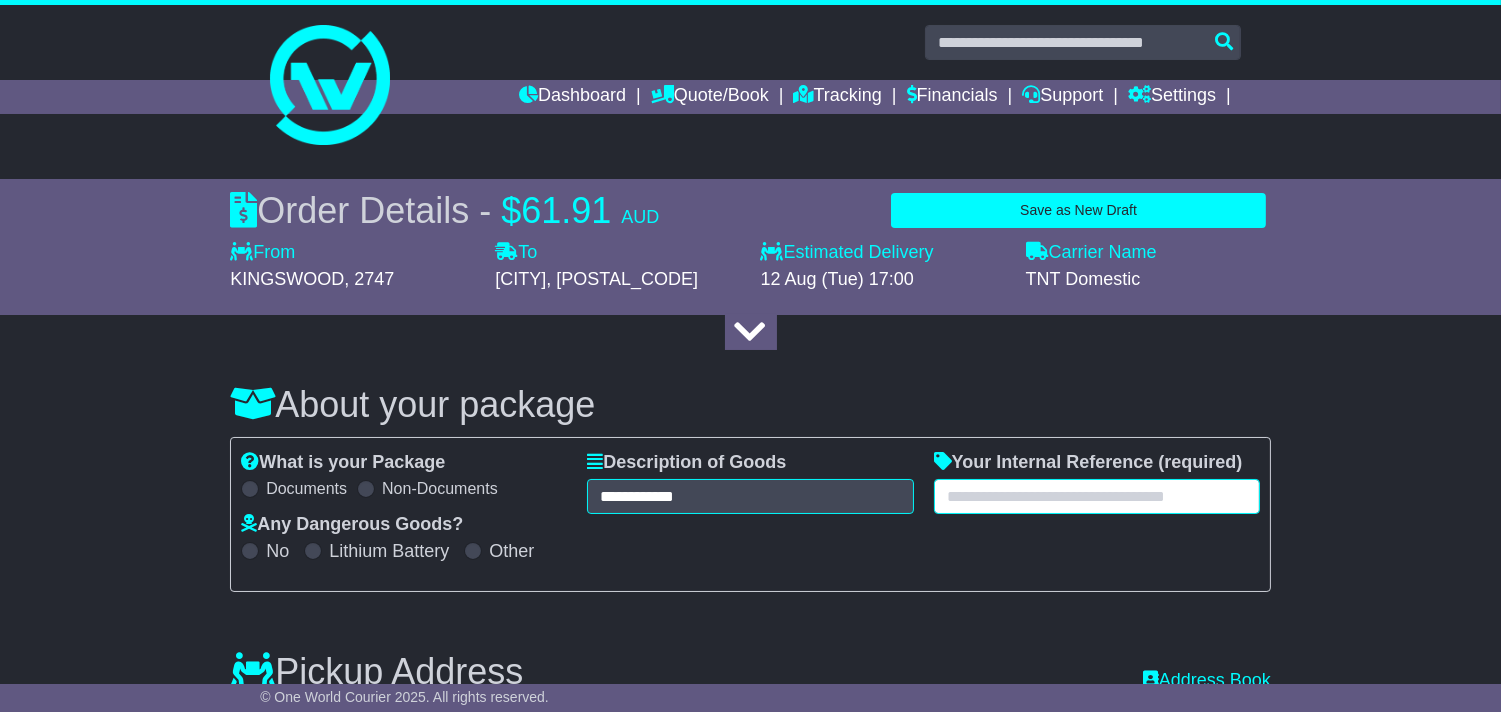 paste on "**********" 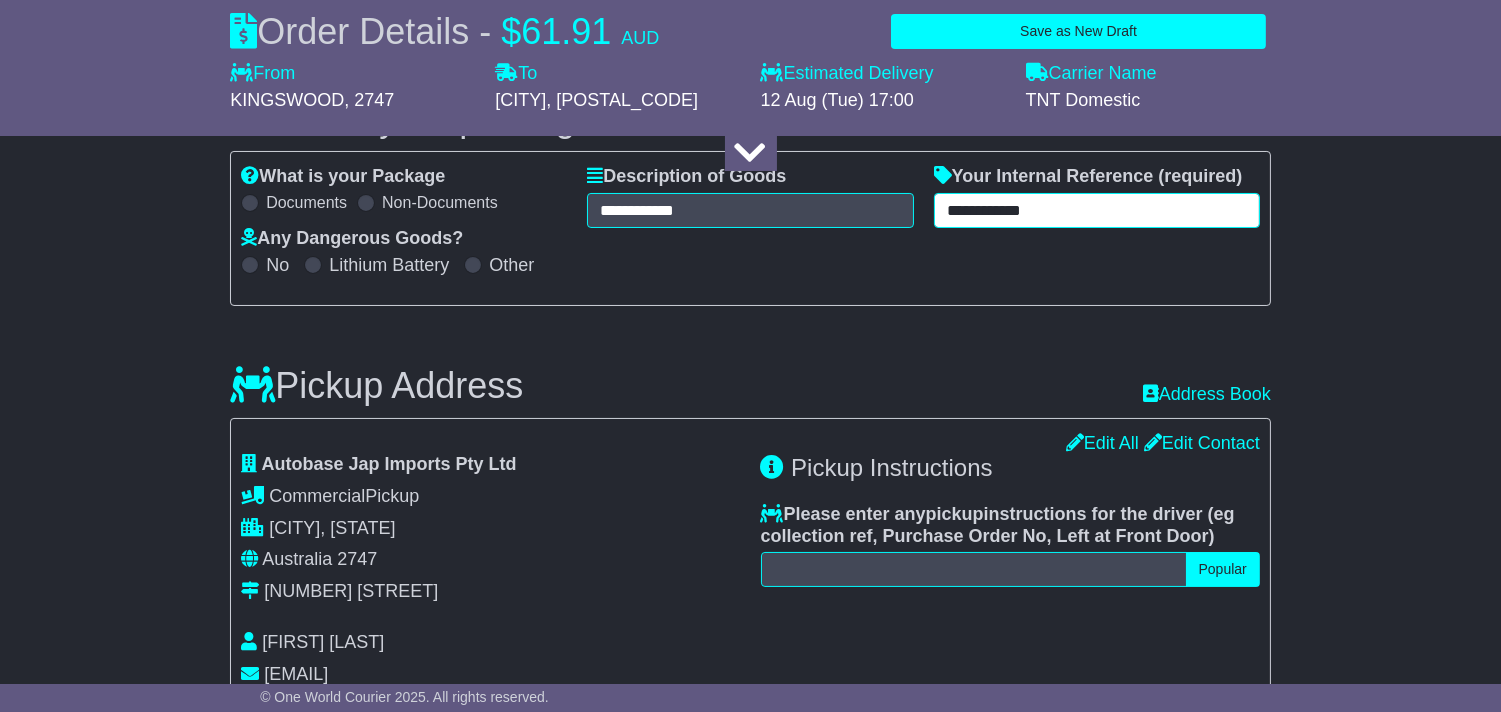 scroll, scrollTop: 555, scrollLeft: 0, axis: vertical 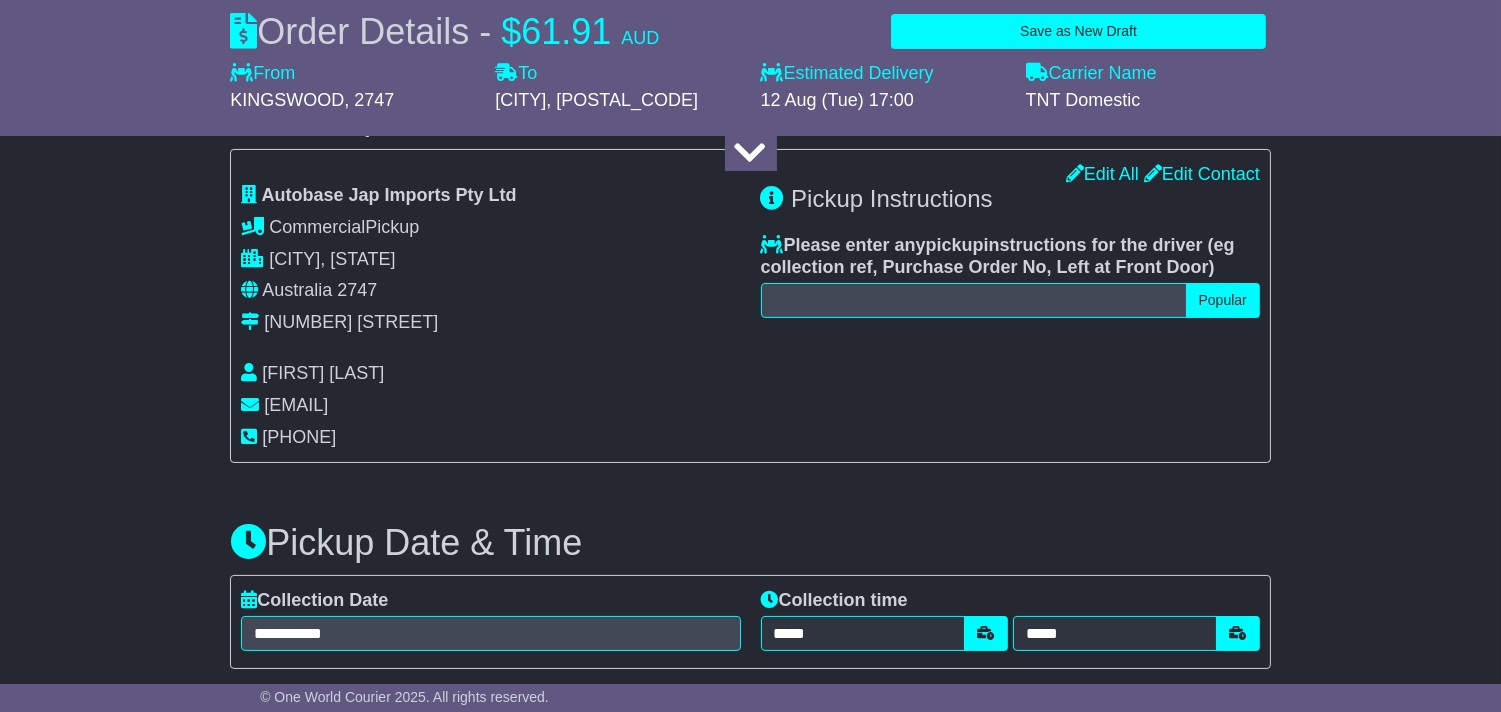 type on "**********" 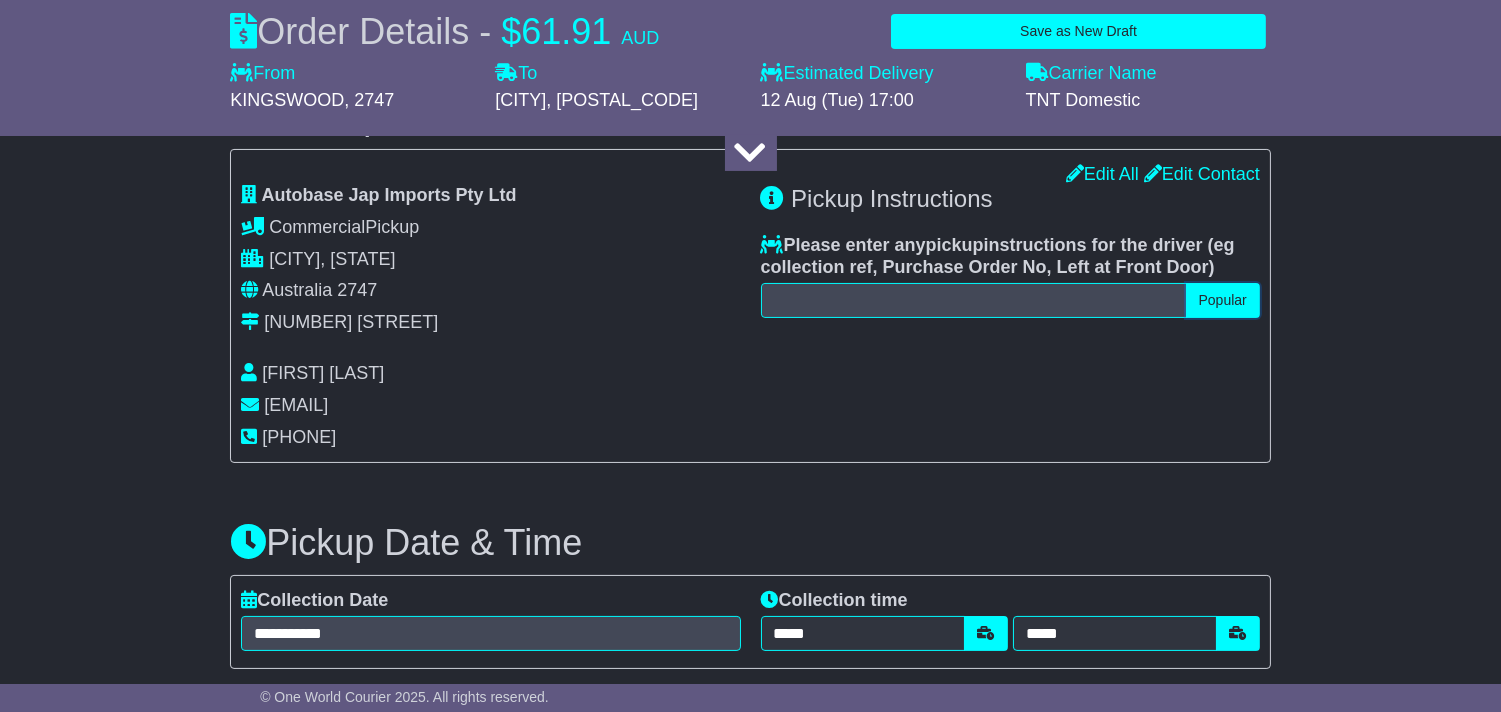 click on "Popular" at bounding box center (1223, 300) 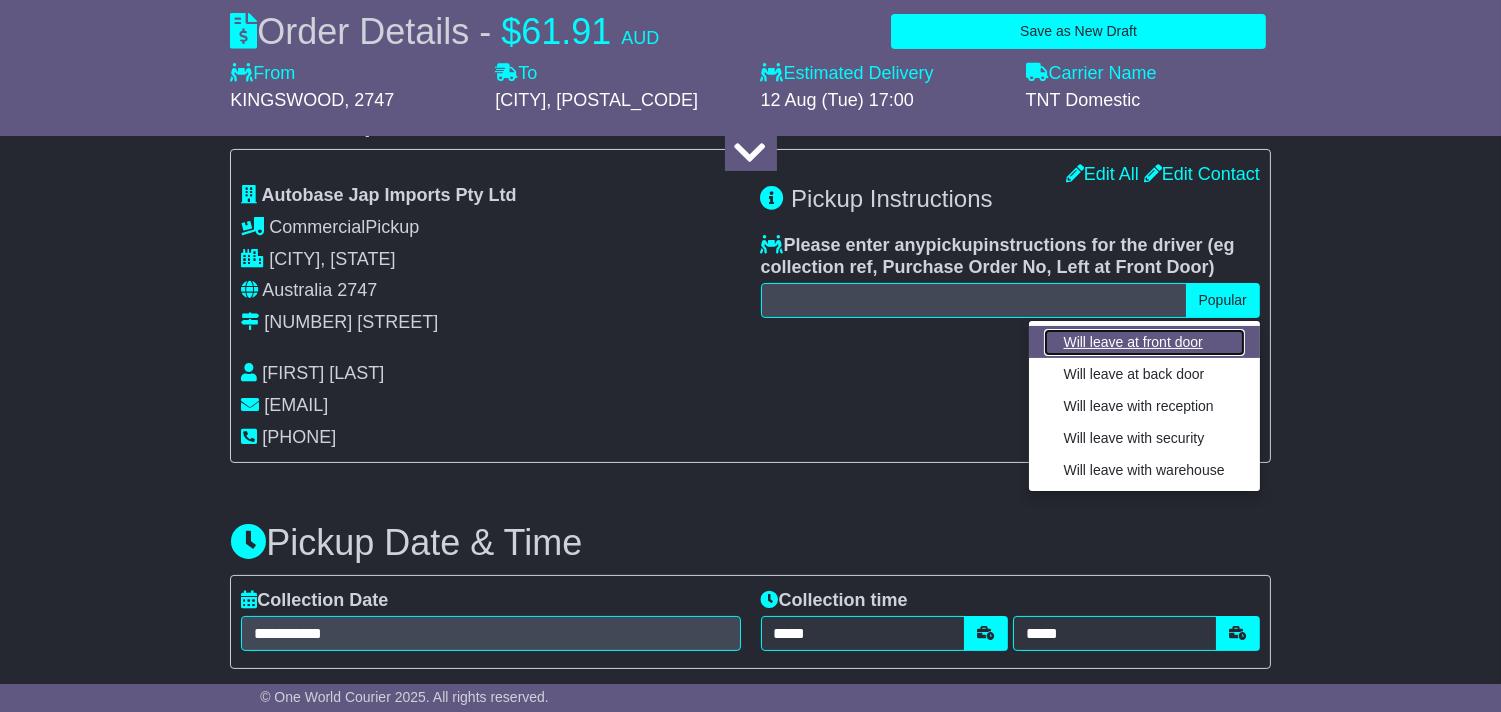 click on "Will leave at front door" at bounding box center [1144, 342] 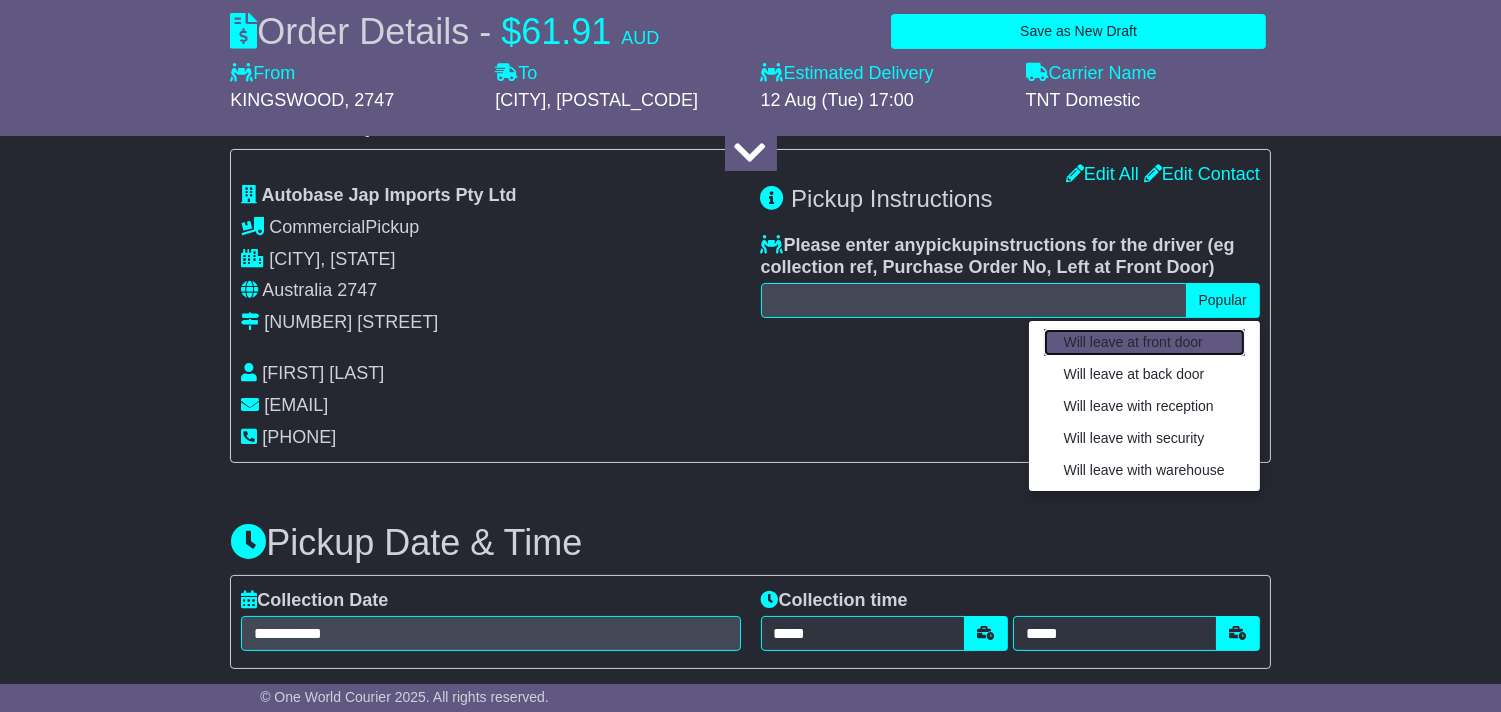 type on "**********" 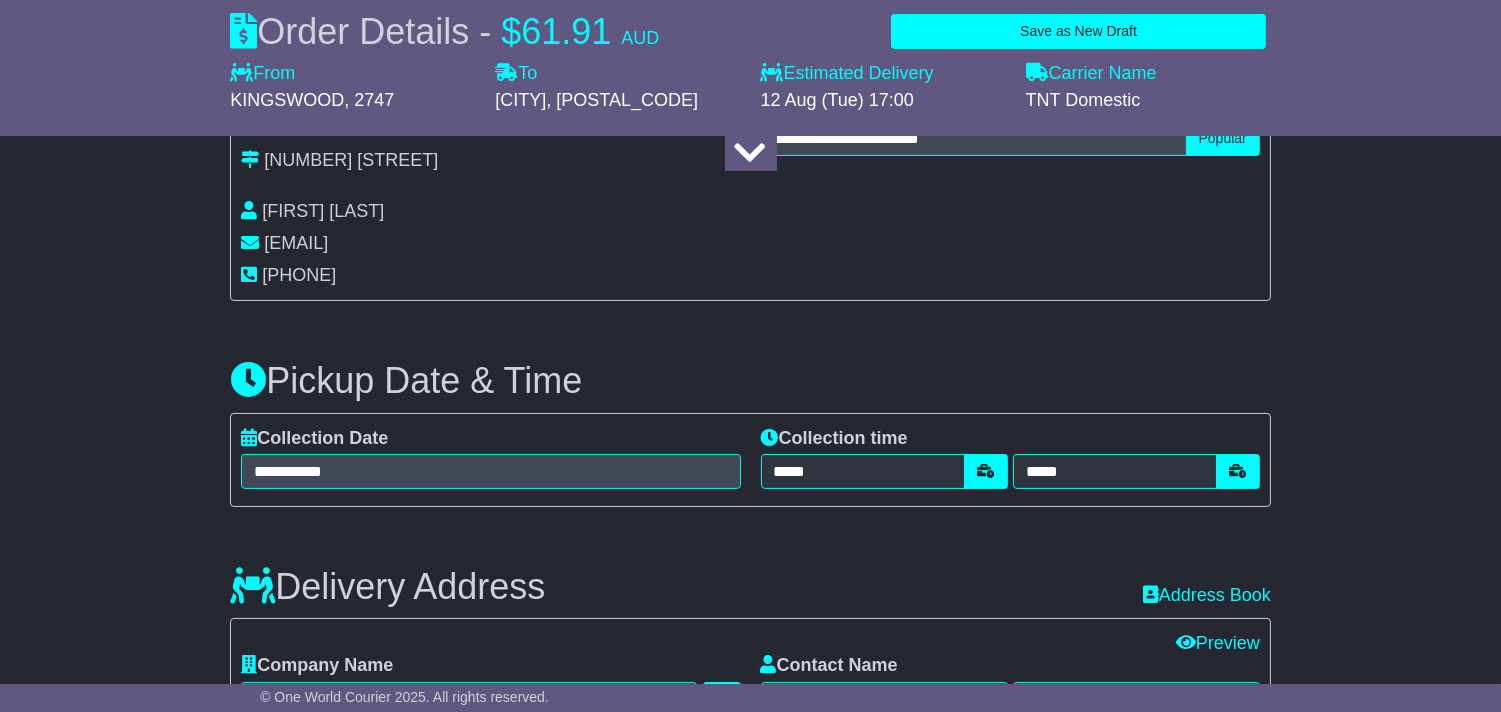 scroll, scrollTop: 1000, scrollLeft: 0, axis: vertical 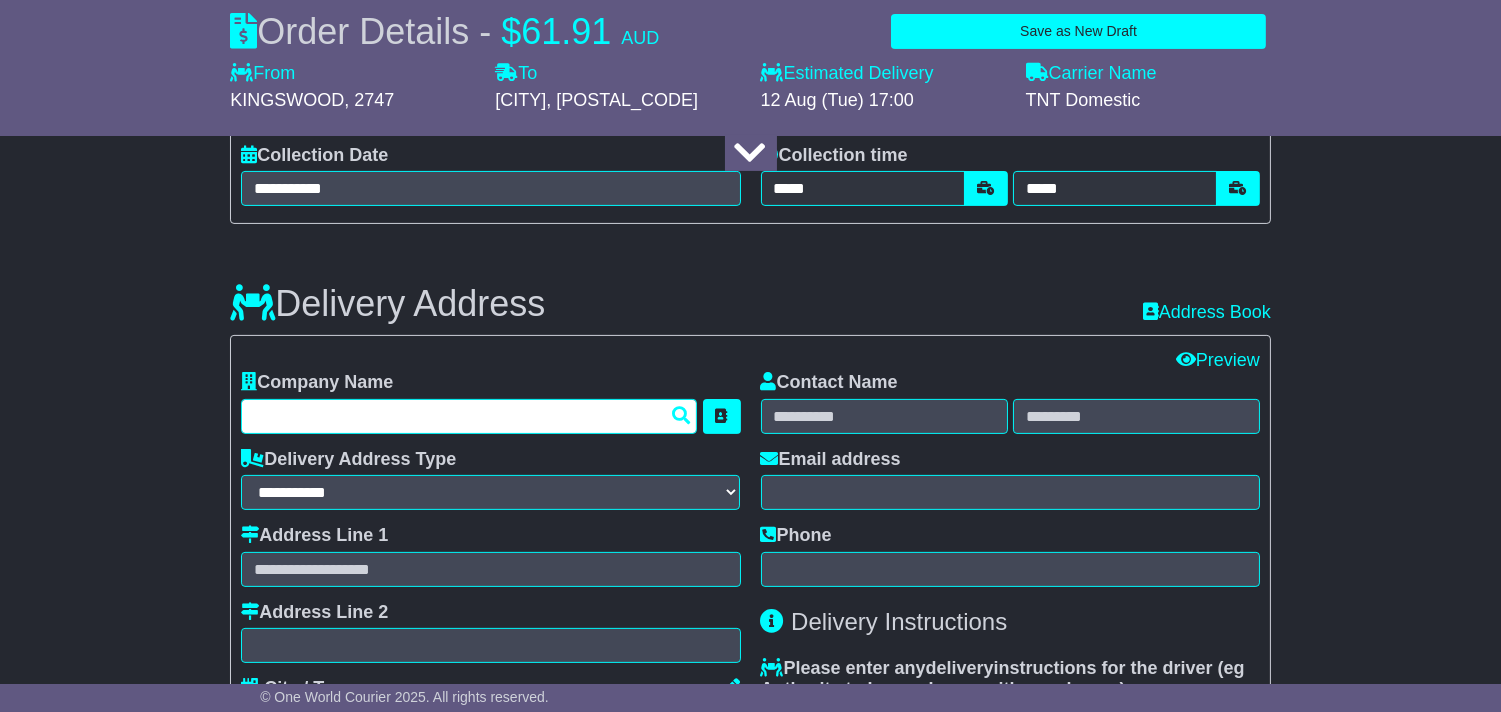 click at bounding box center [469, 416] 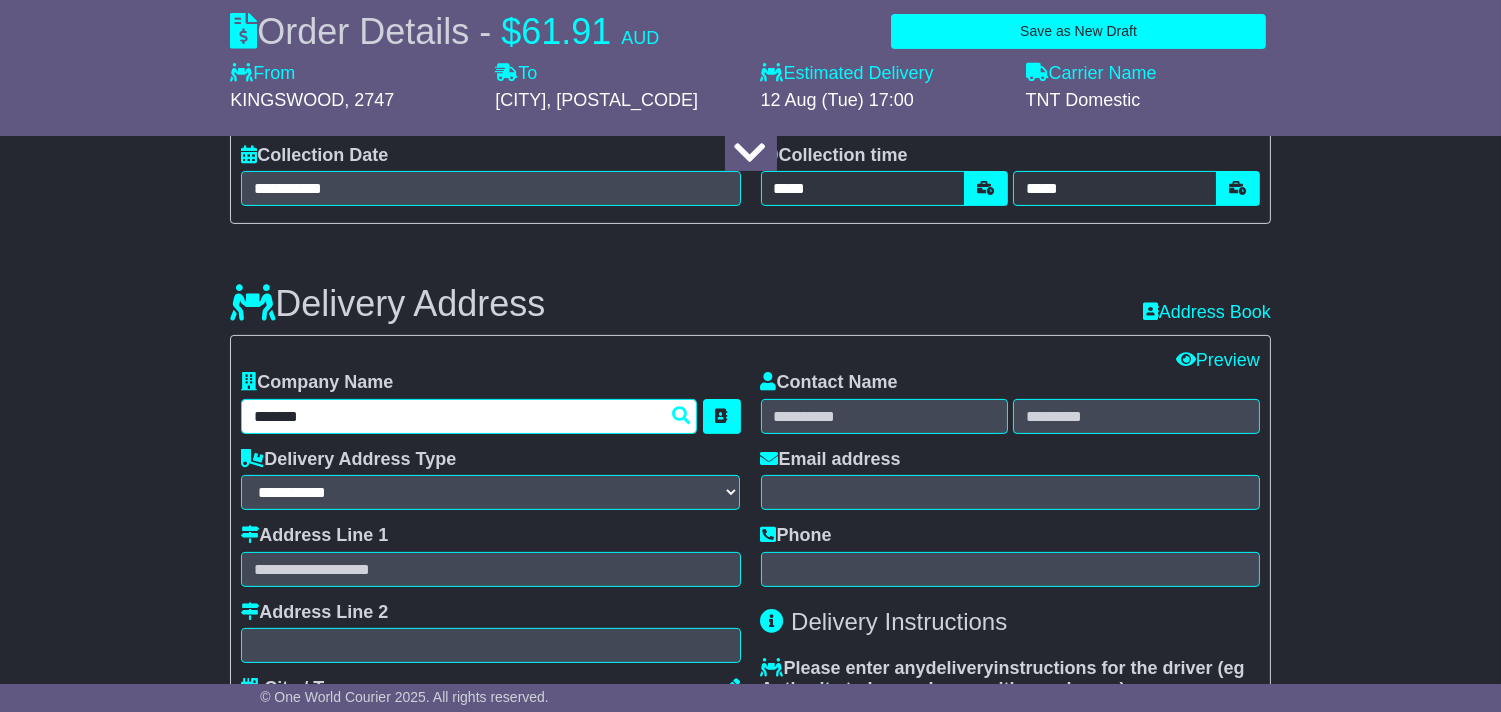 type on "******" 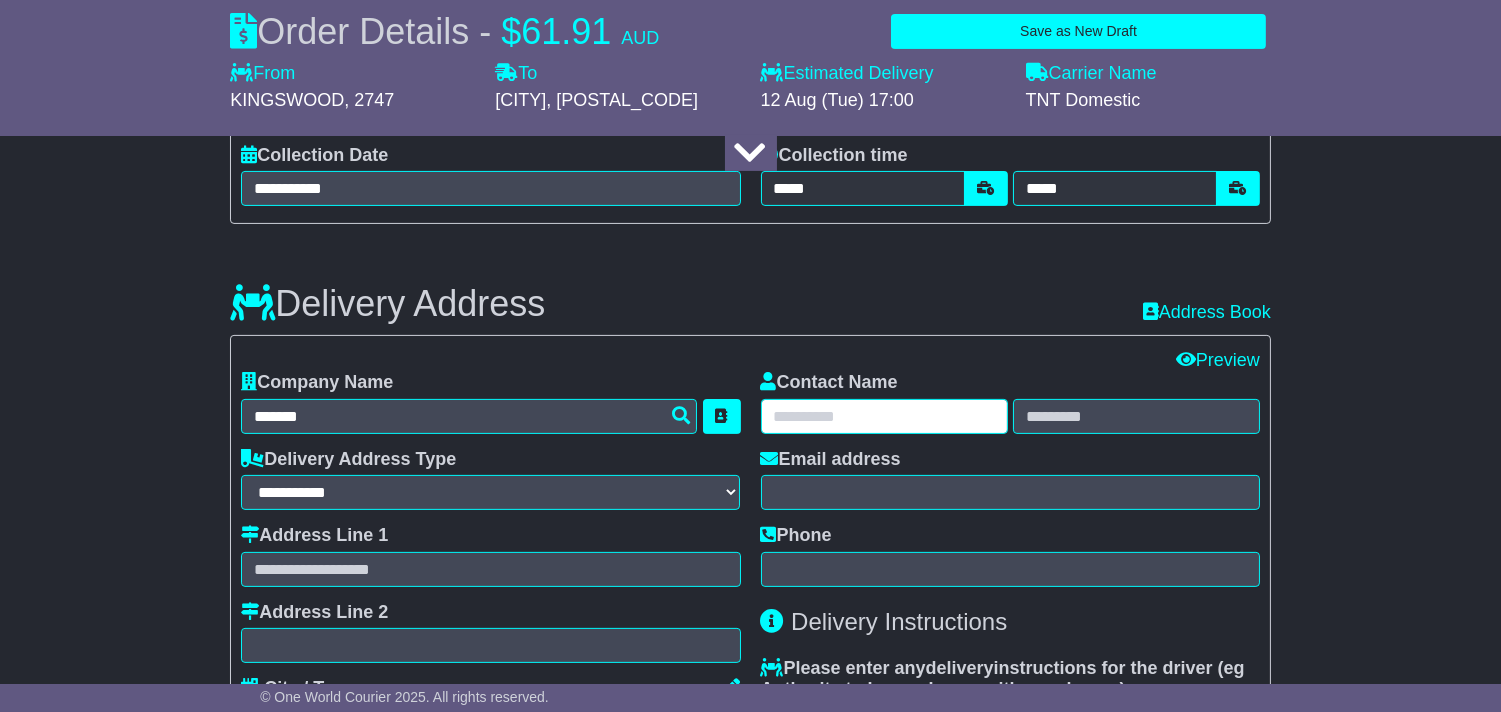 click at bounding box center [884, 416] 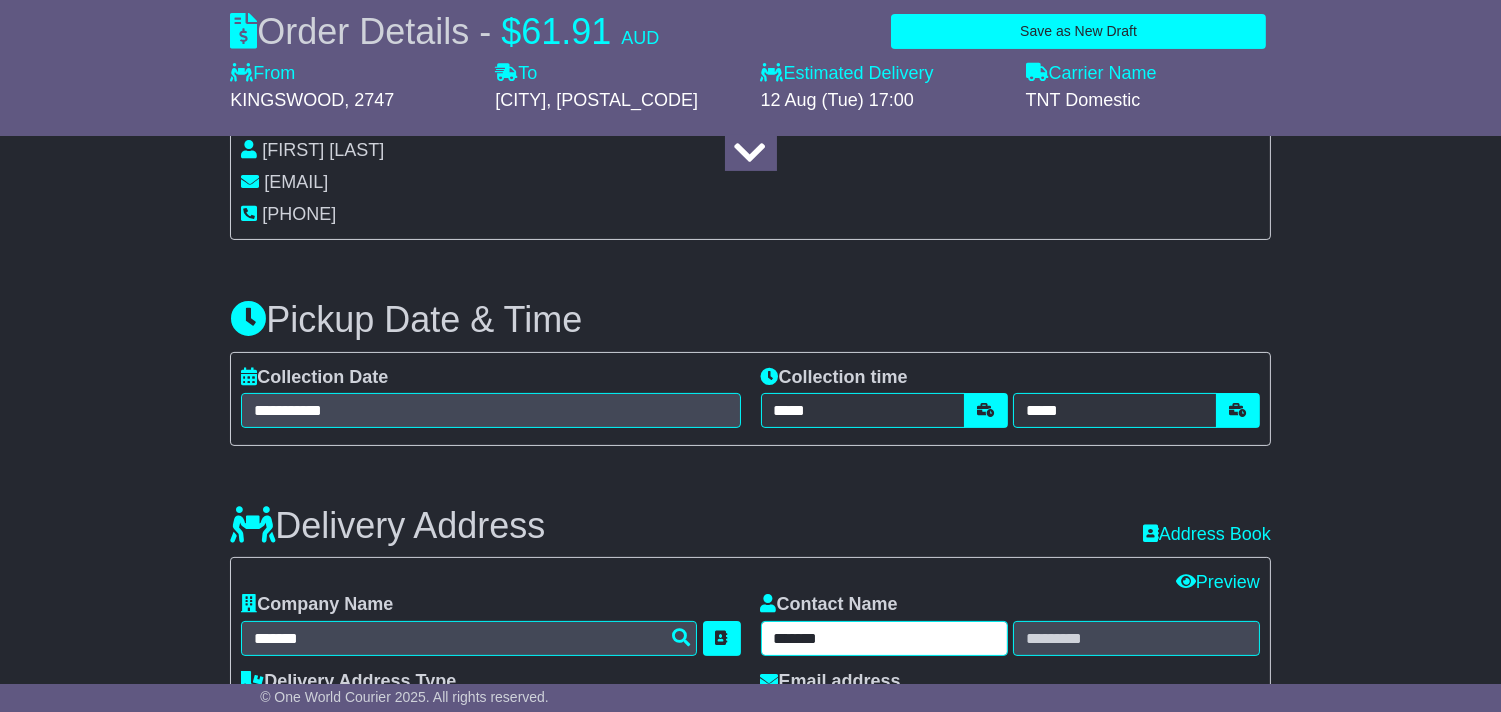 scroll, scrollTop: 777, scrollLeft: 0, axis: vertical 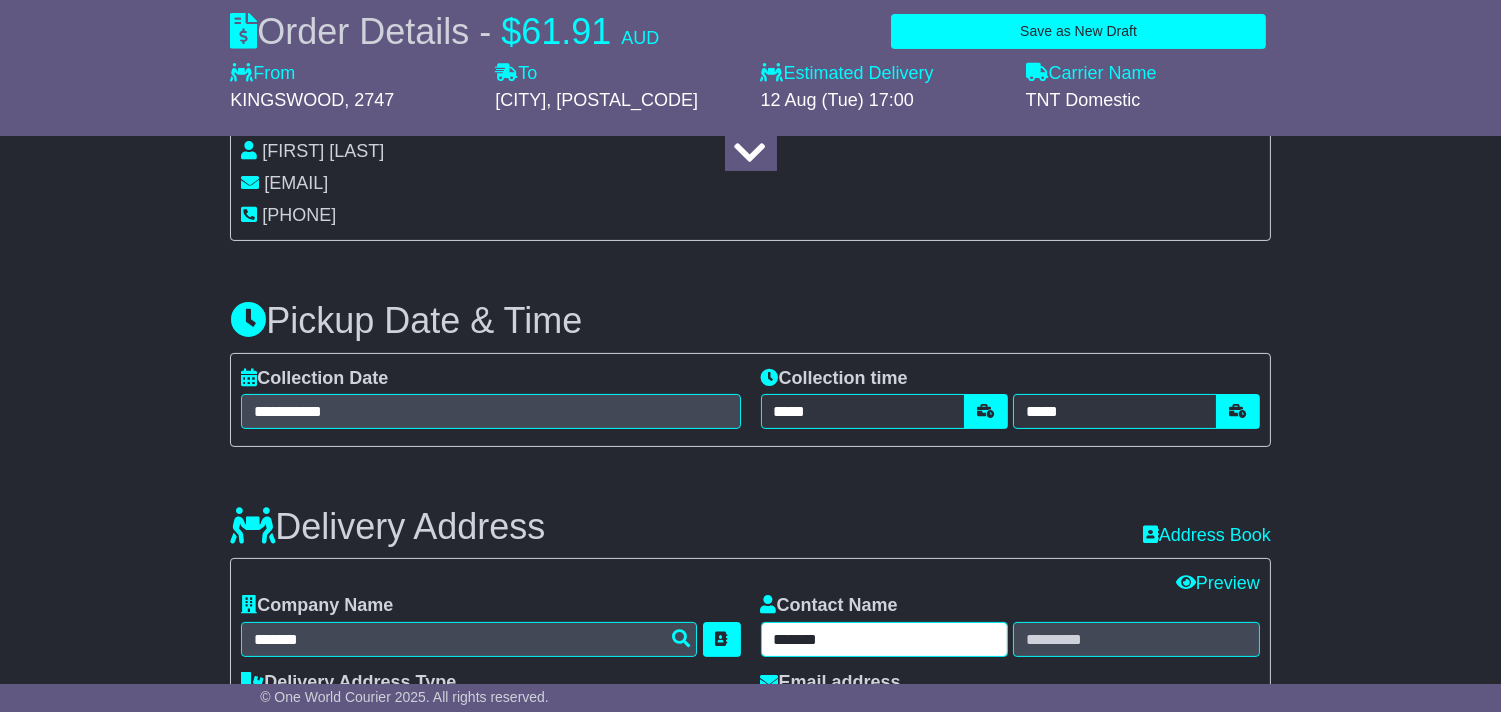 type on "******" 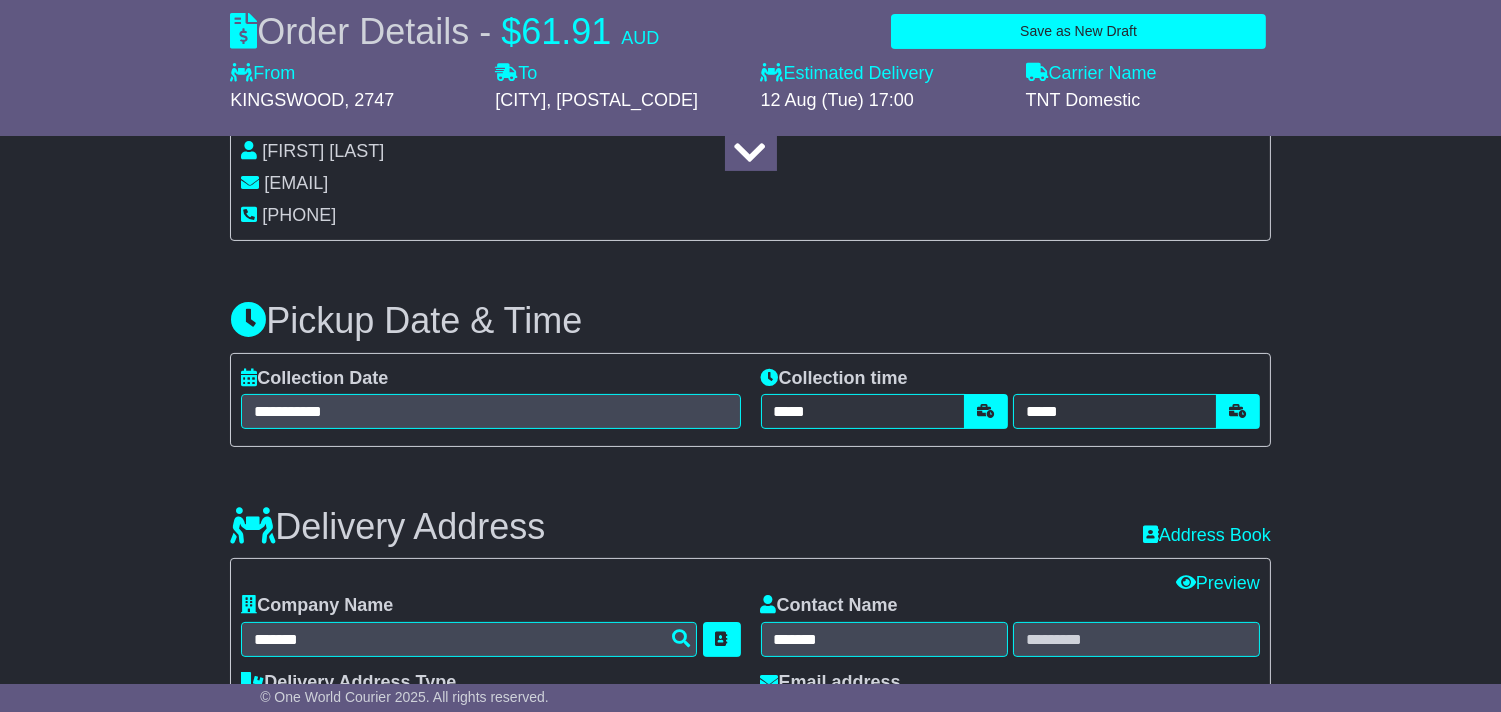 drag, startPoint x: 461, startPoint y: 190, endPoint x: 267, endPoint y: 177, distance: 194.43507 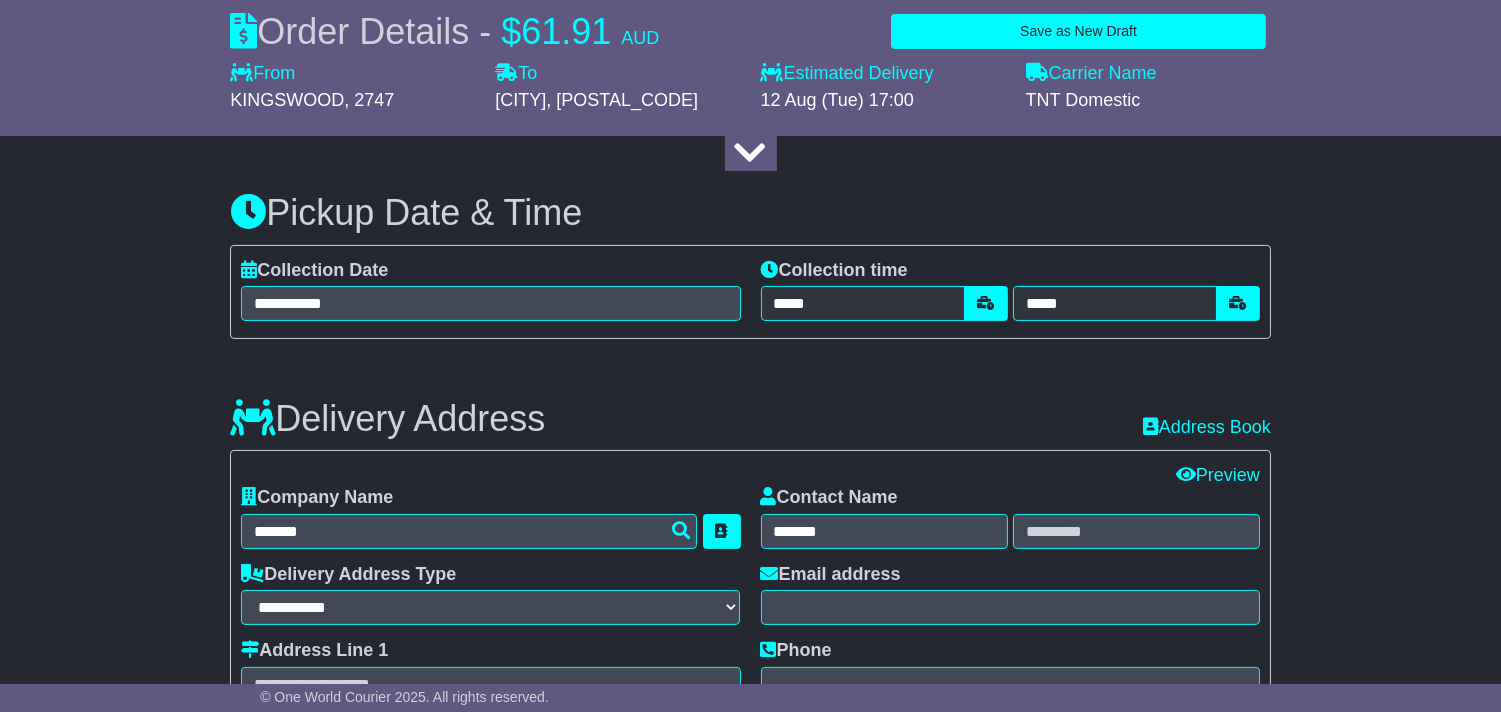 scroll, scrollTop: 1000, scrollLeft: 0, axis: vertical 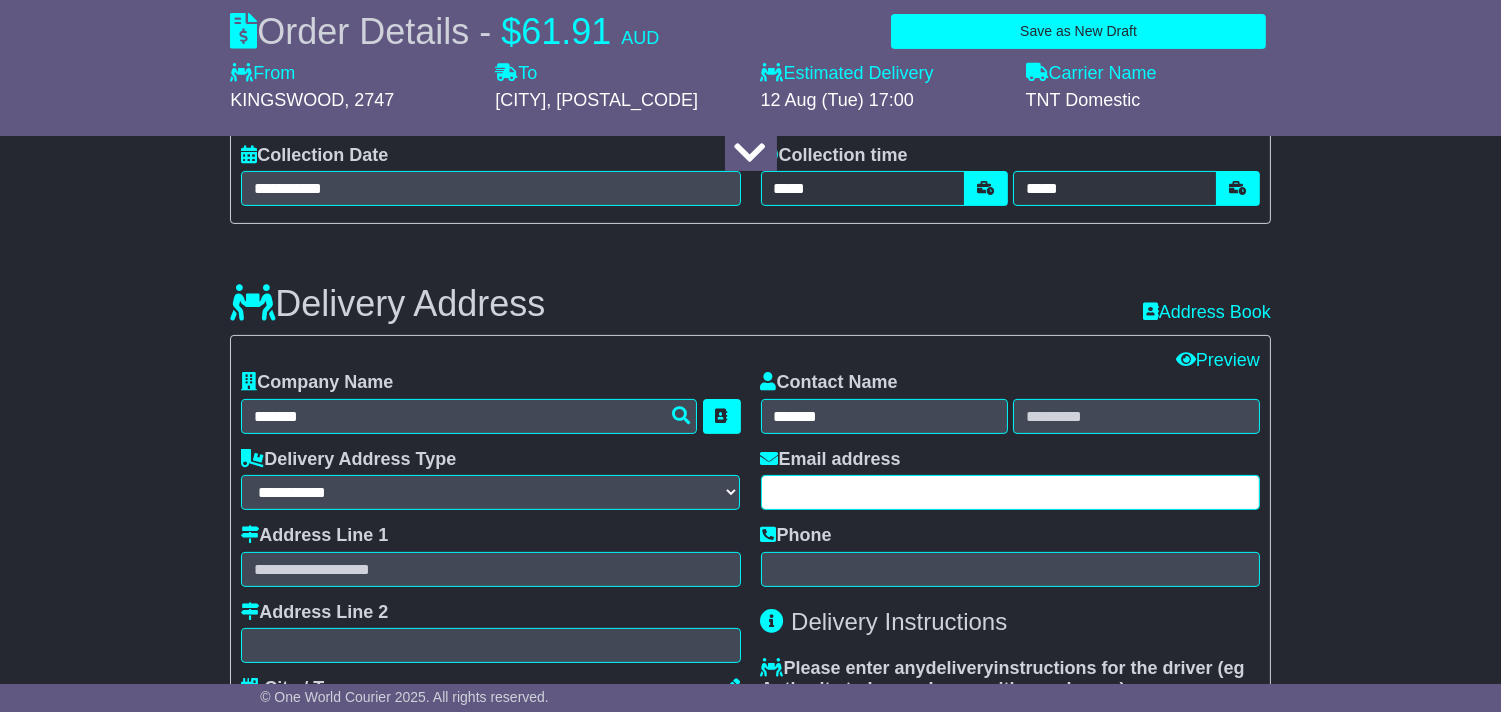 click at bounding box center (1010, 492) 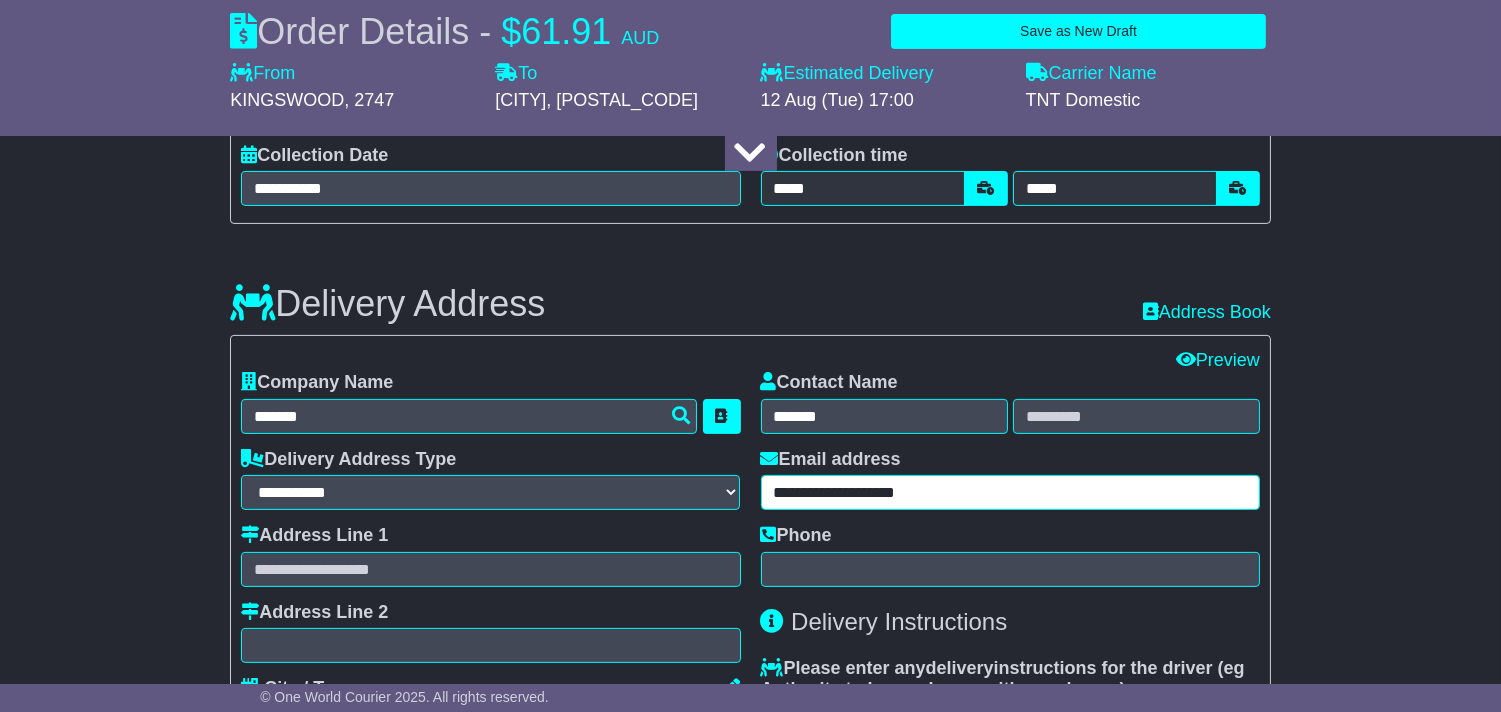 type on "**********" 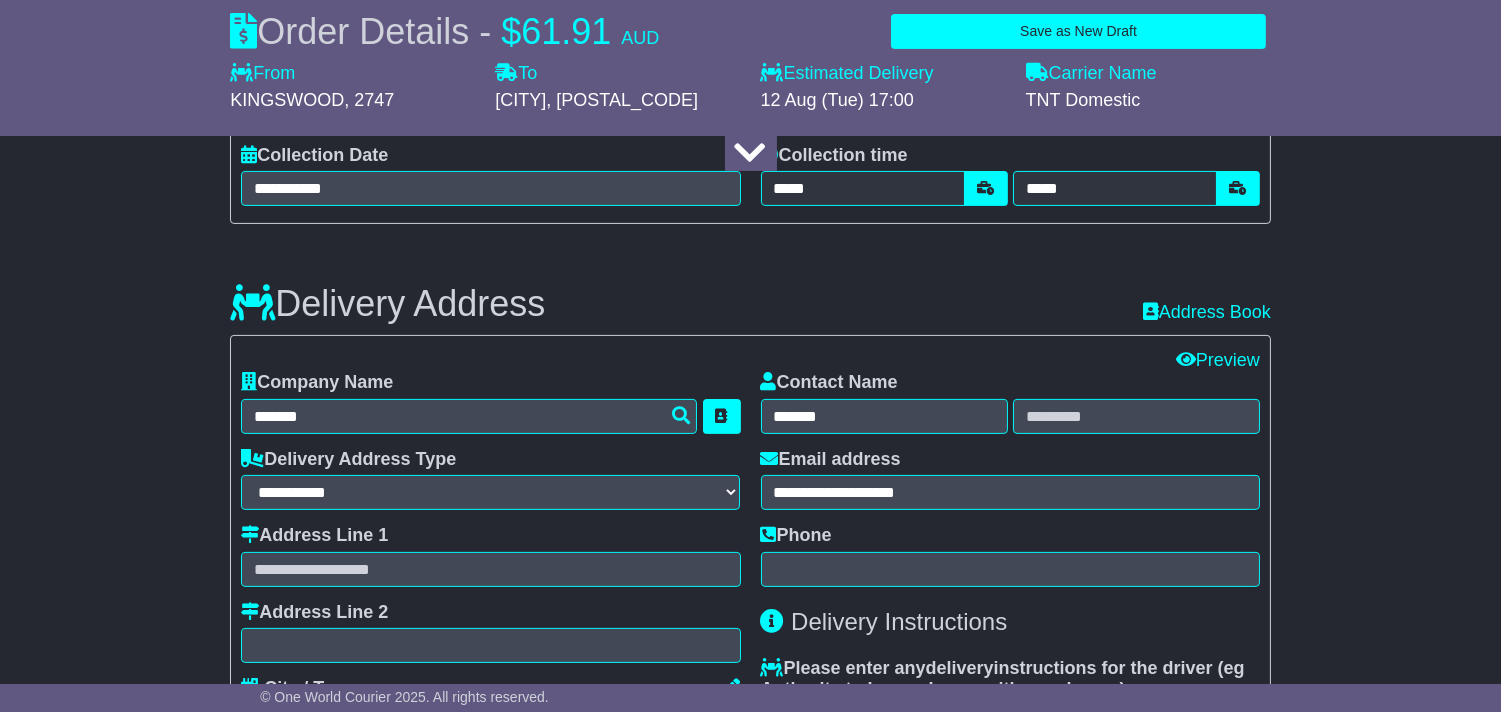 click on "**********" at bounding box center (490, 612) 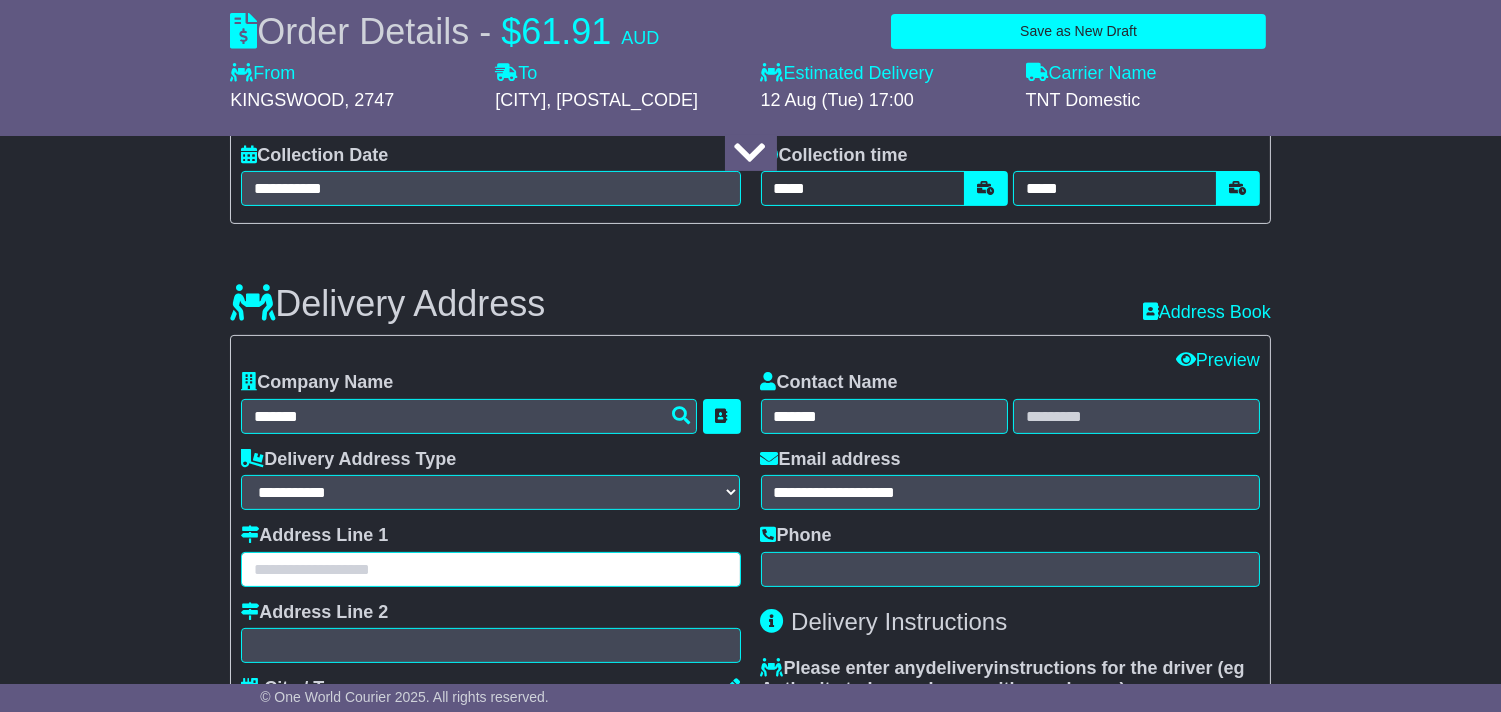 click at bounding box center [490, 569] 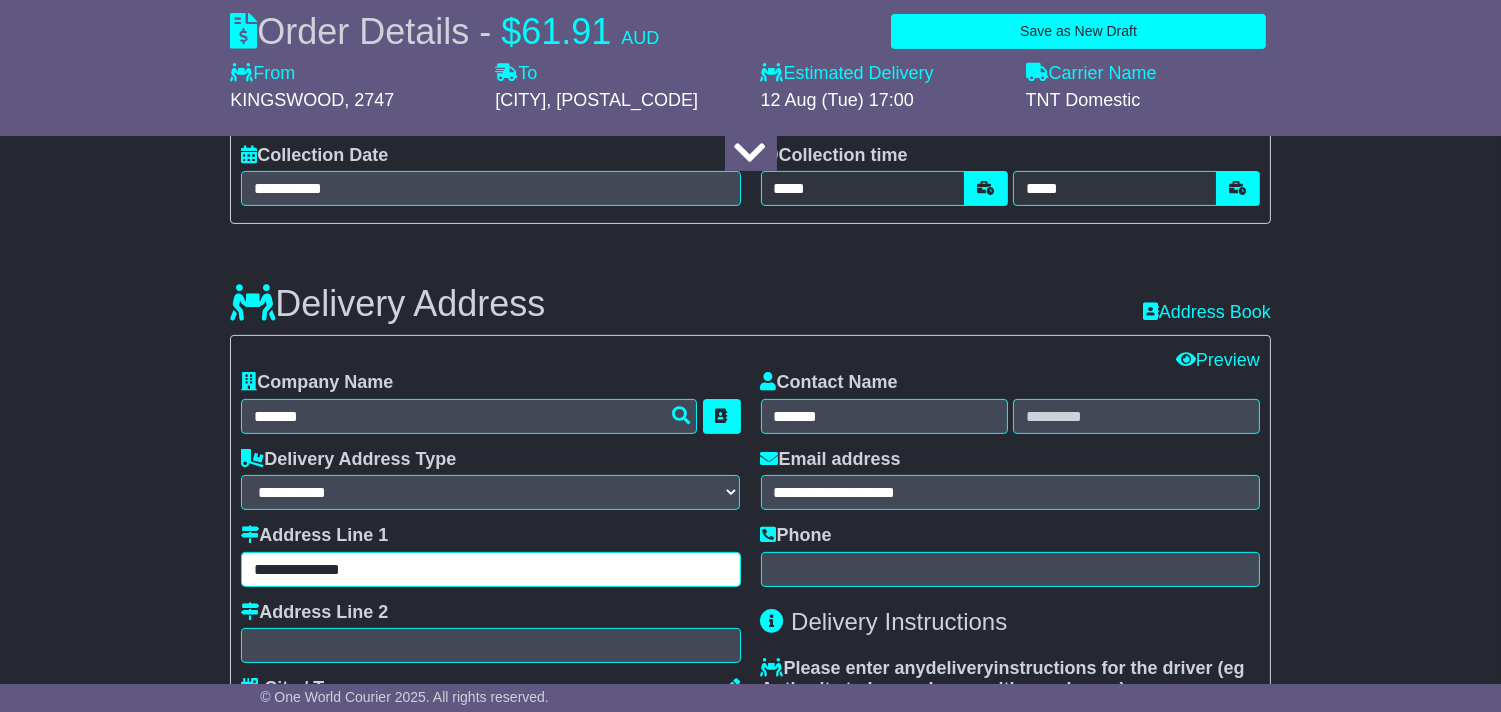 type on "**********" 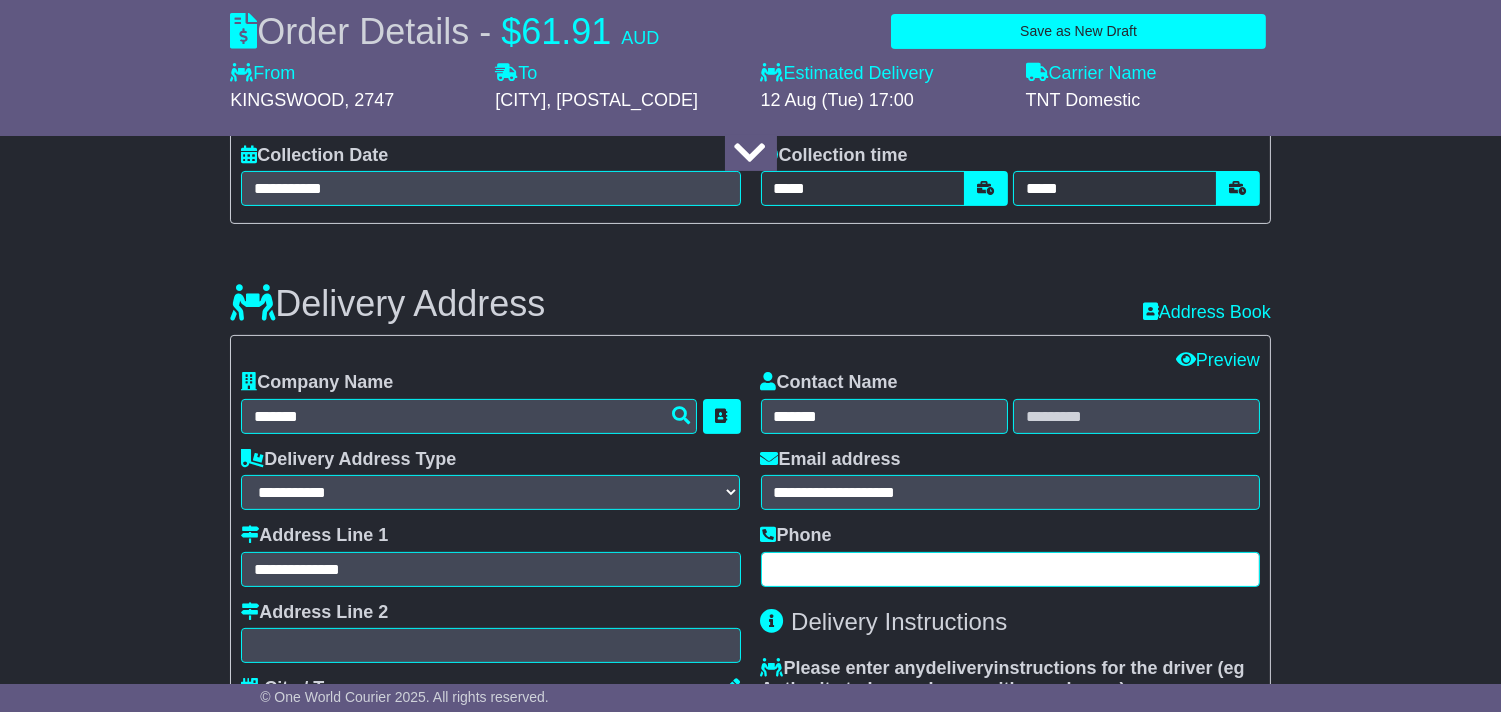 click at bounding box center [1010, 569] 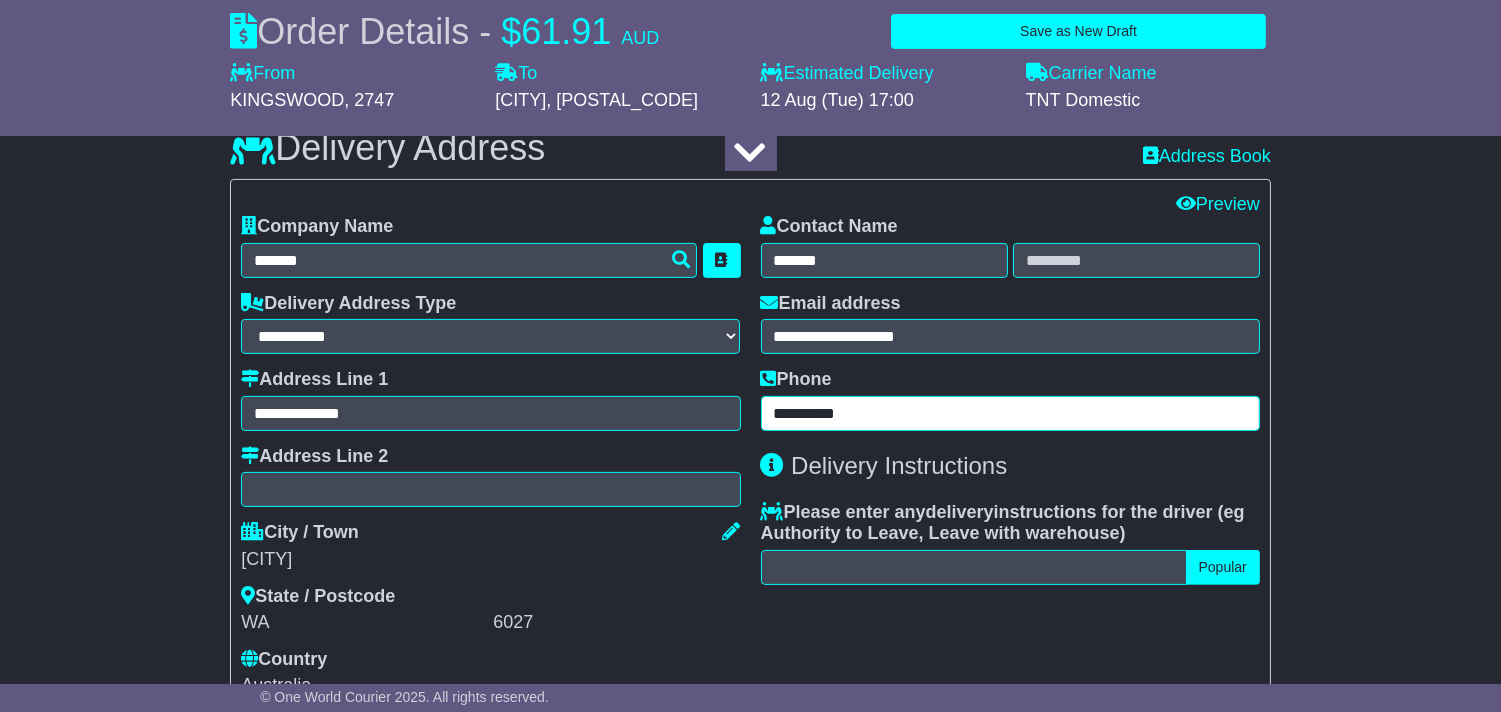 scroll, scrollTop: 1555, scrollLeft: 0, axis: vertical 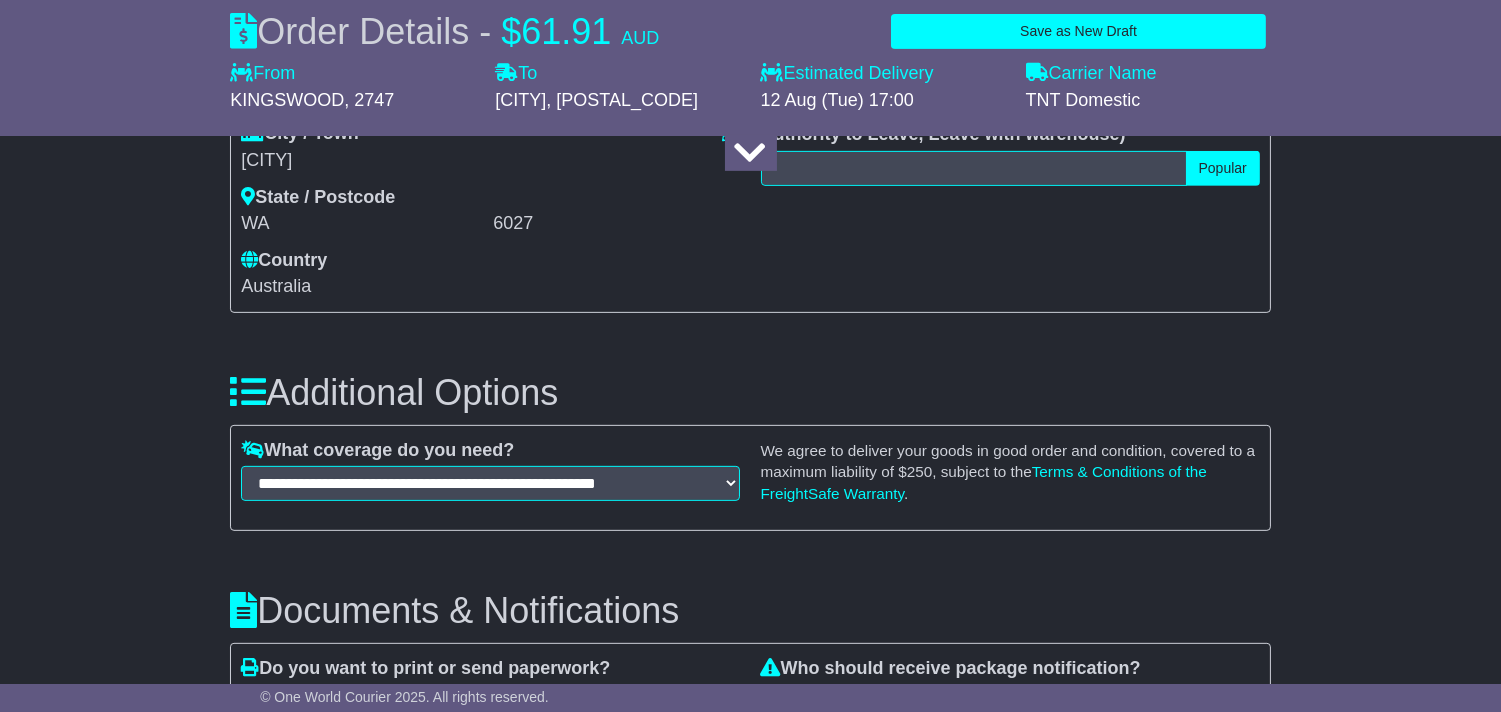 type on "**********" 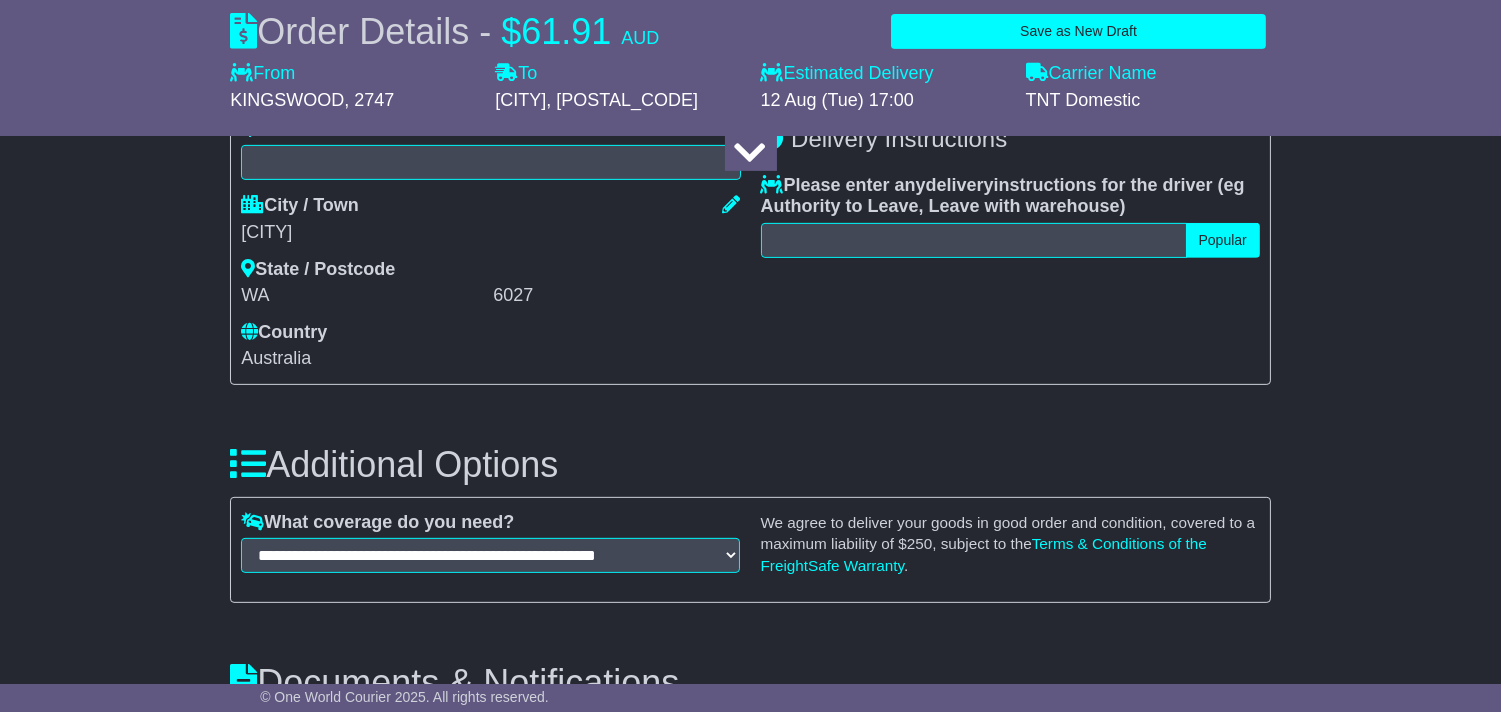 scroll, scrollTop: 1444, scrollLeft: 0, axis: vertical 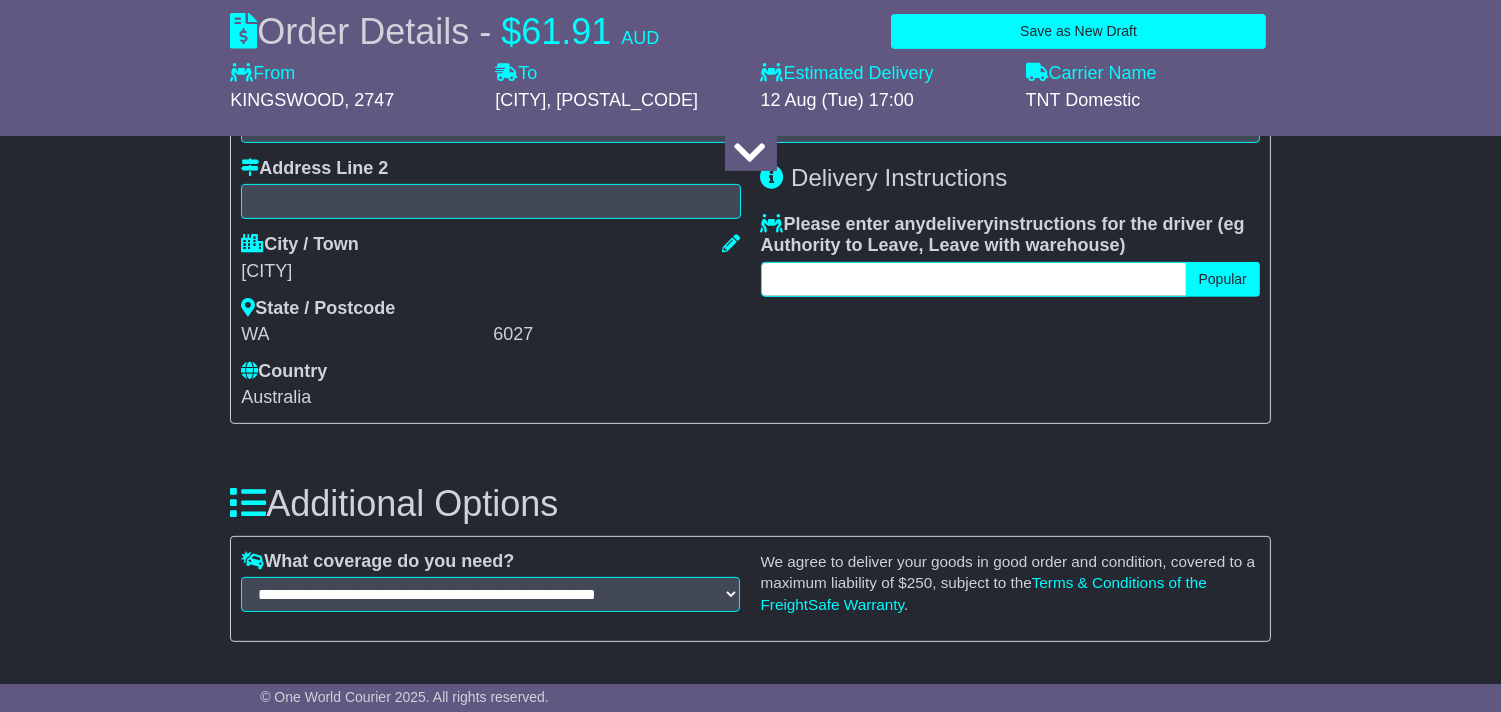 click at bounding box center (974, 279) 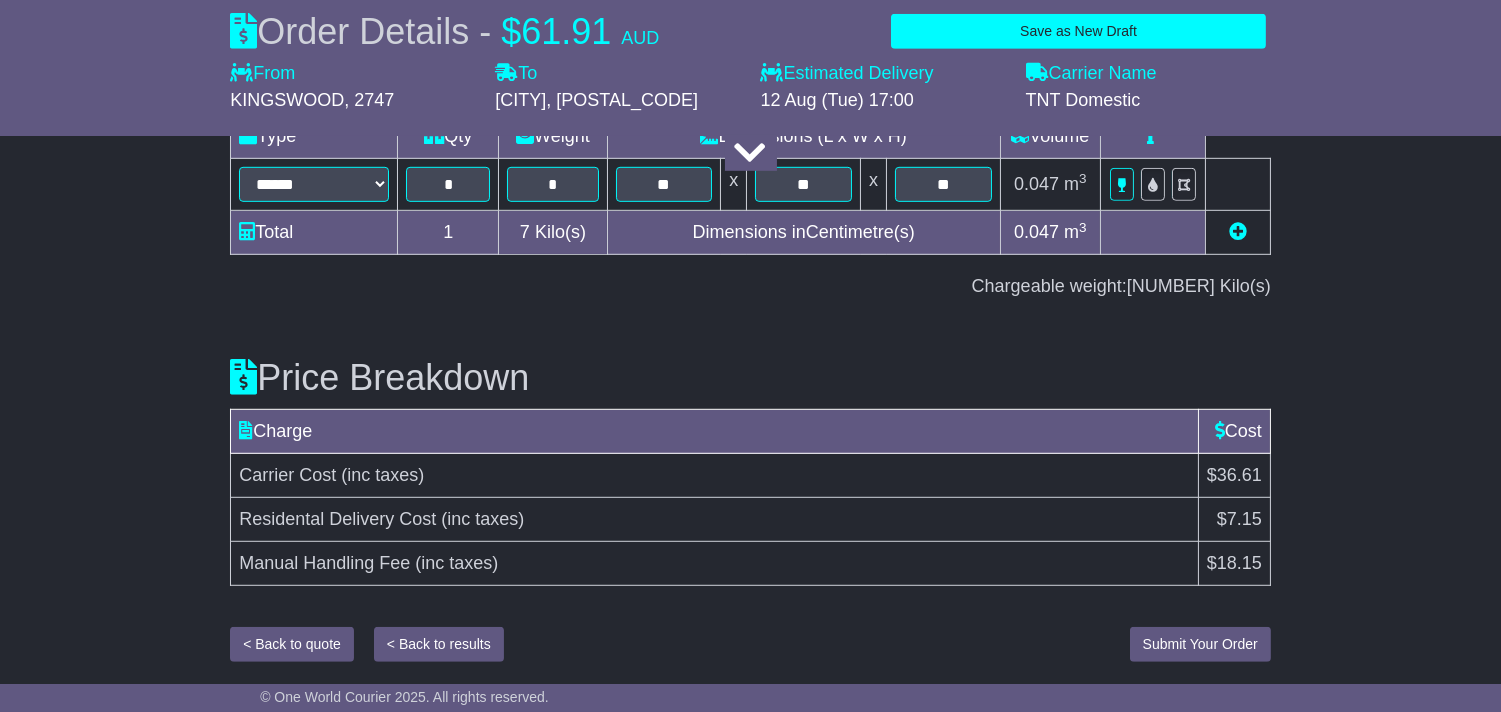 type on "**********" 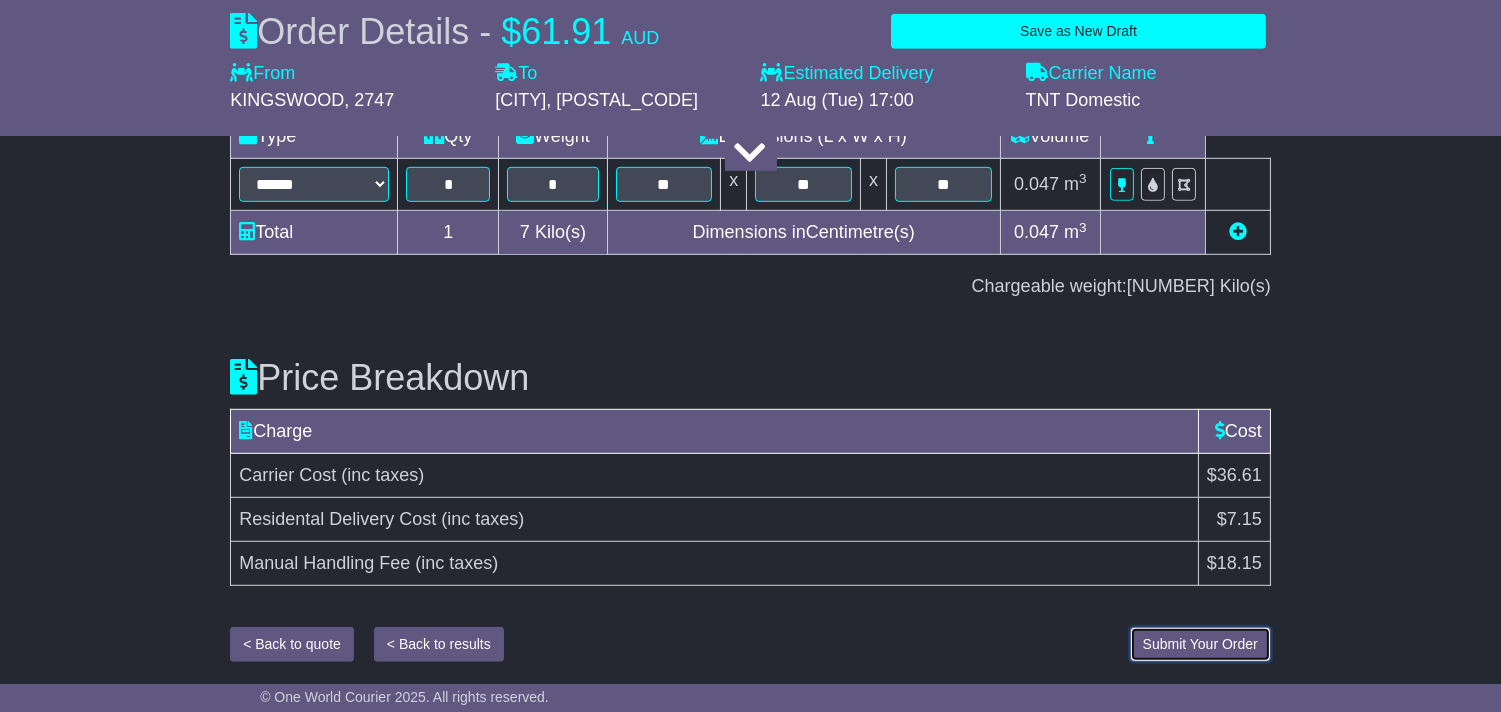 click on "Submit Your Order" at bounding box center [1200, 644] 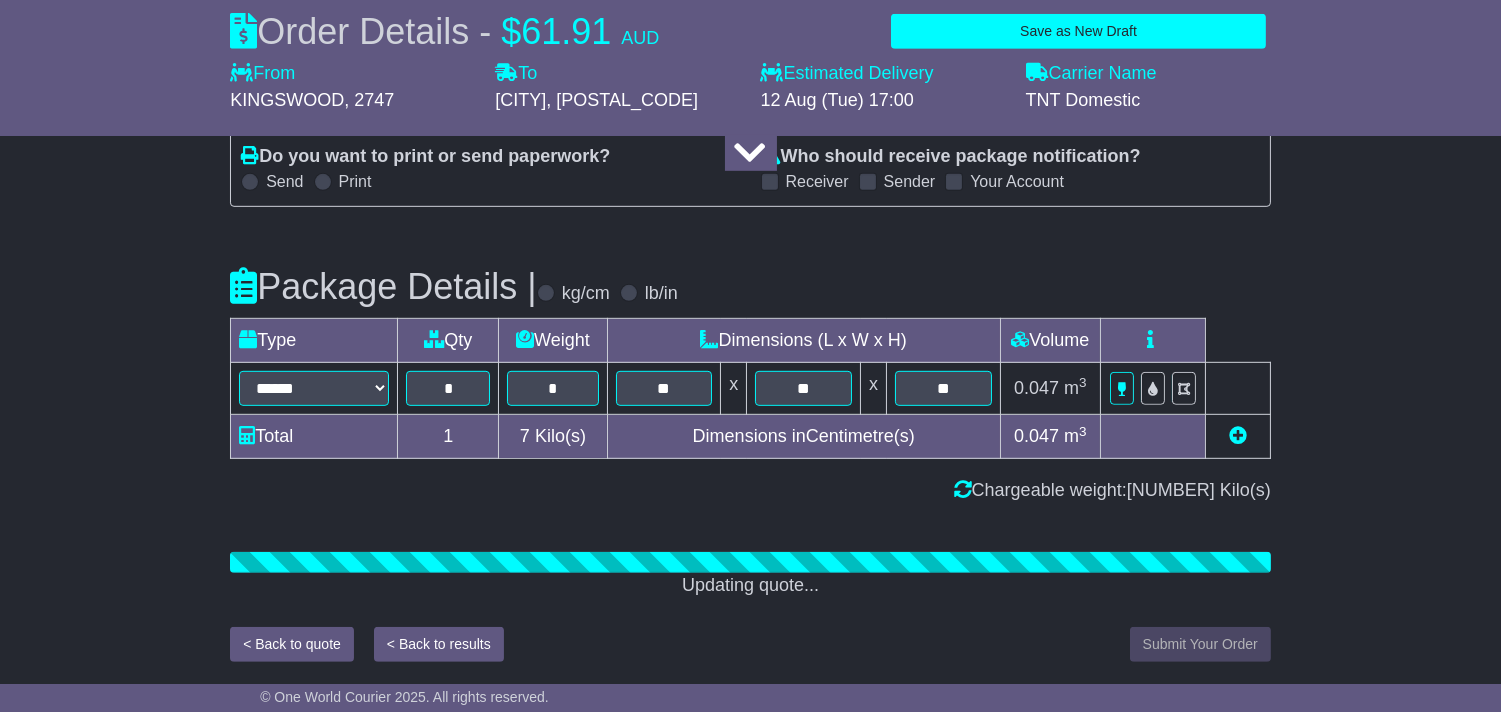 scroll, scrollTop: 2274, scrollLeft: 0, axis: vertical 